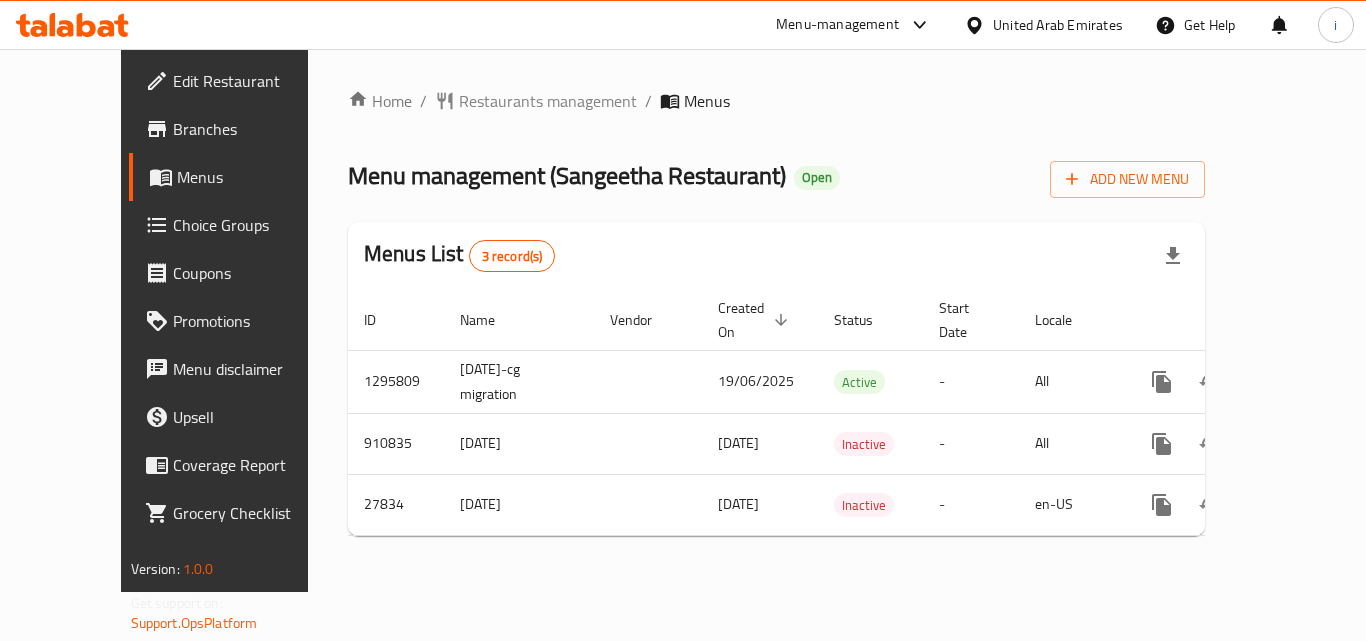 scroll, scrollTop: 0, scrollLeft: 0, axis: both 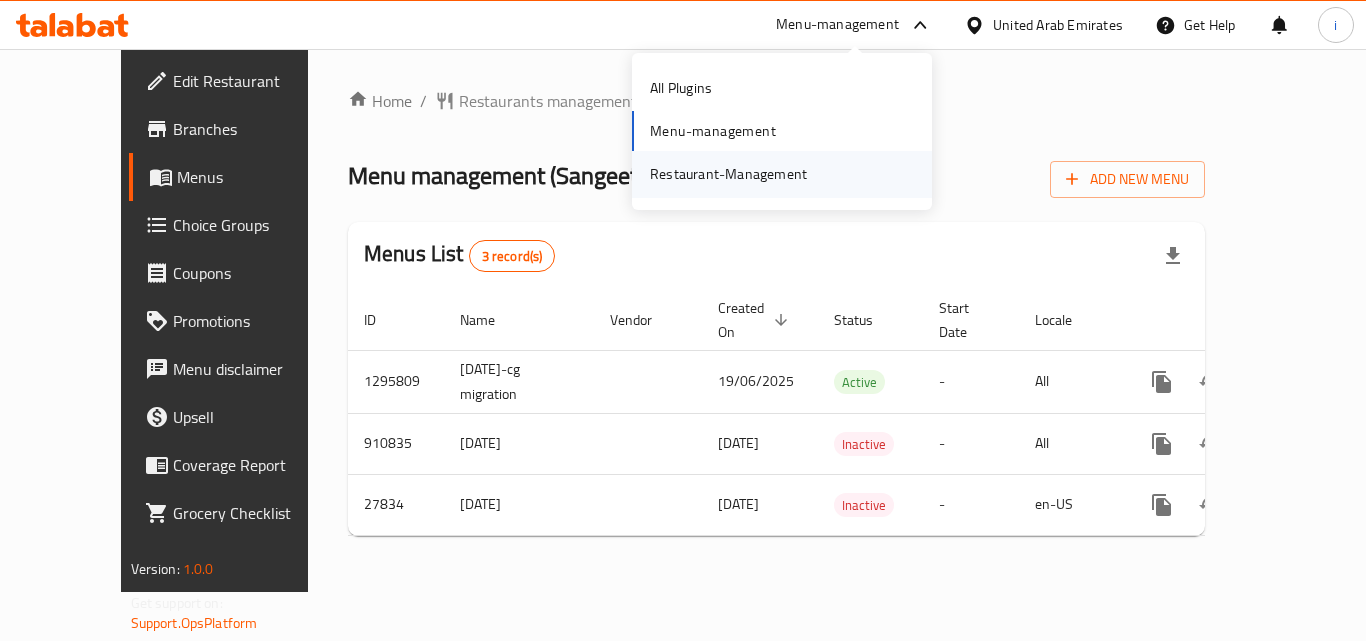 click on "Restaurant-Management" at bounding box center [728, 174] 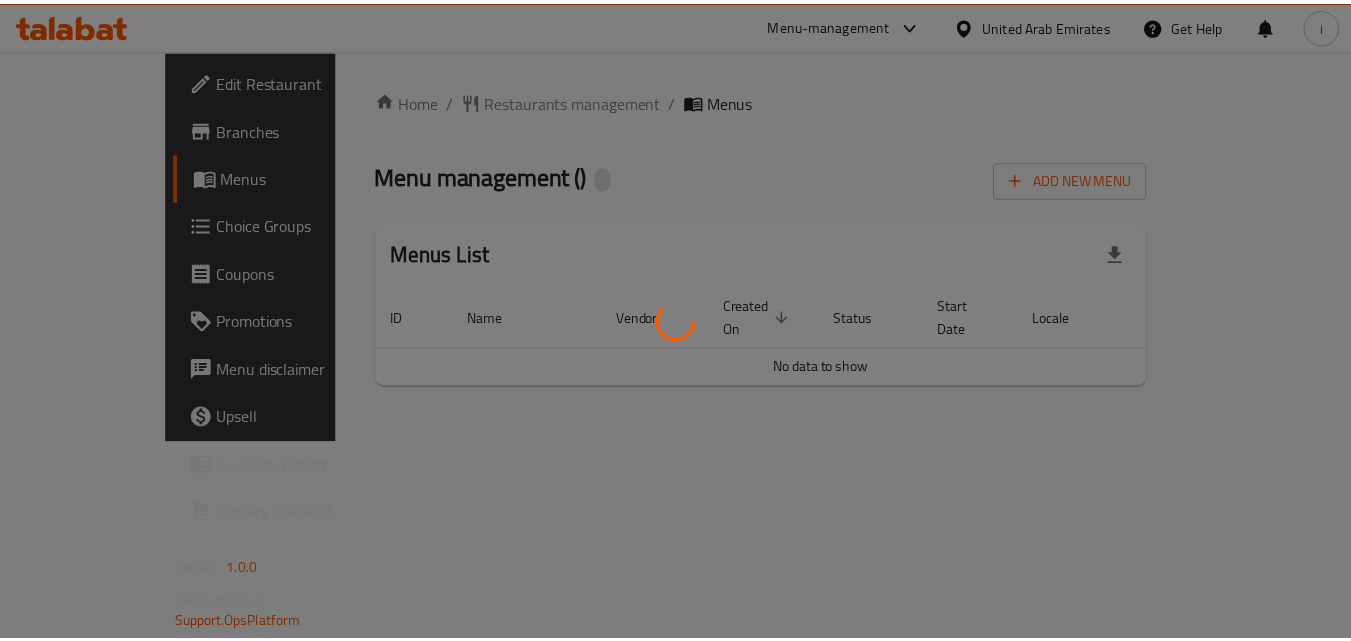 scroll, scrollTop: 0, scrollLeft: 0, axis: both 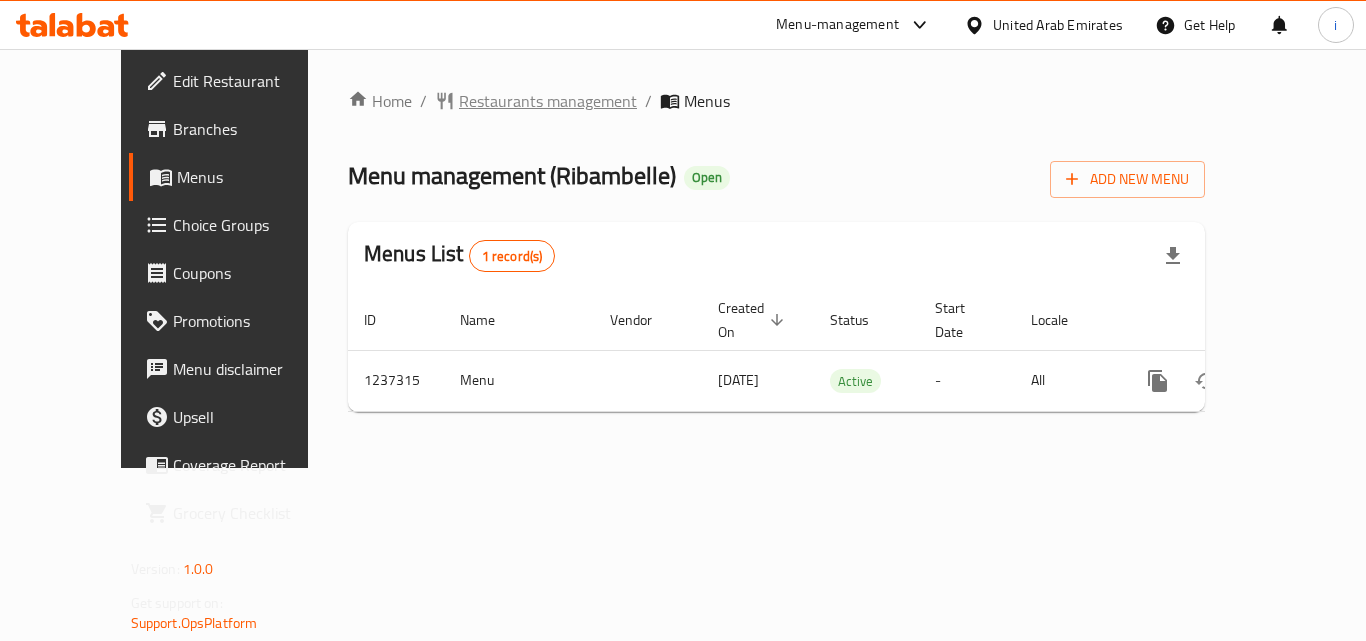 click on "Restaurants management" at bounding box center [548, 101] 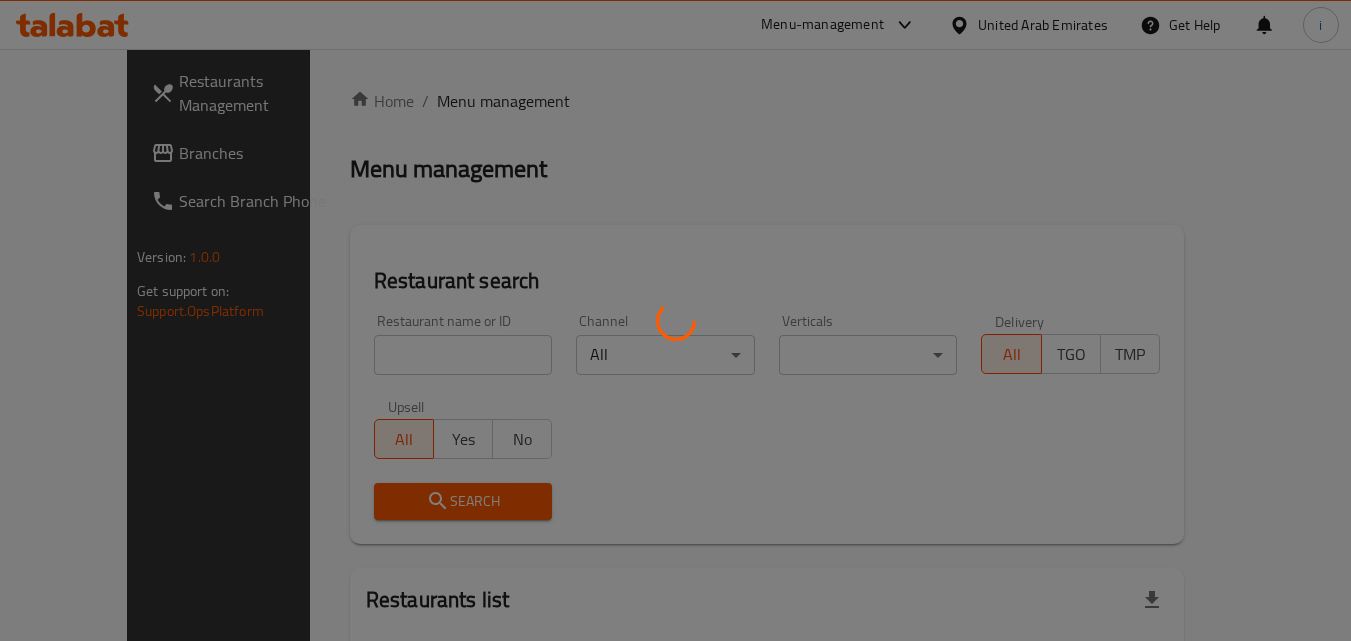 click at bounding box center (675, 320) 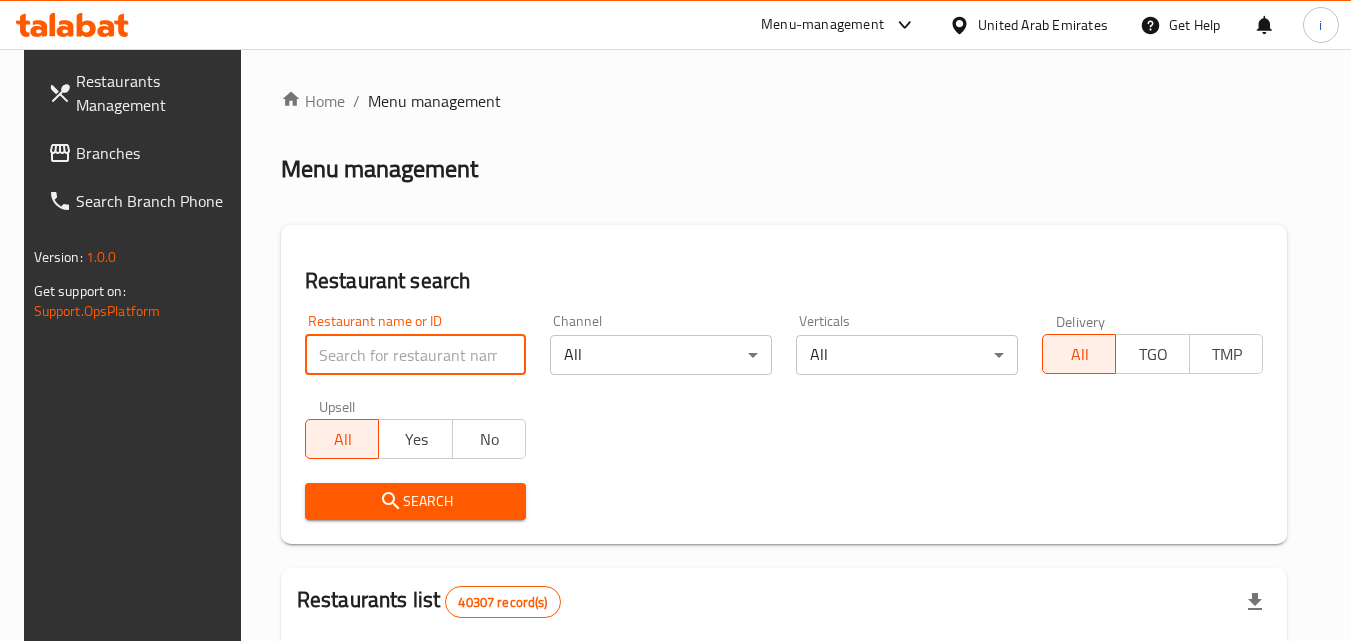 click at bounding box center [416, 355] 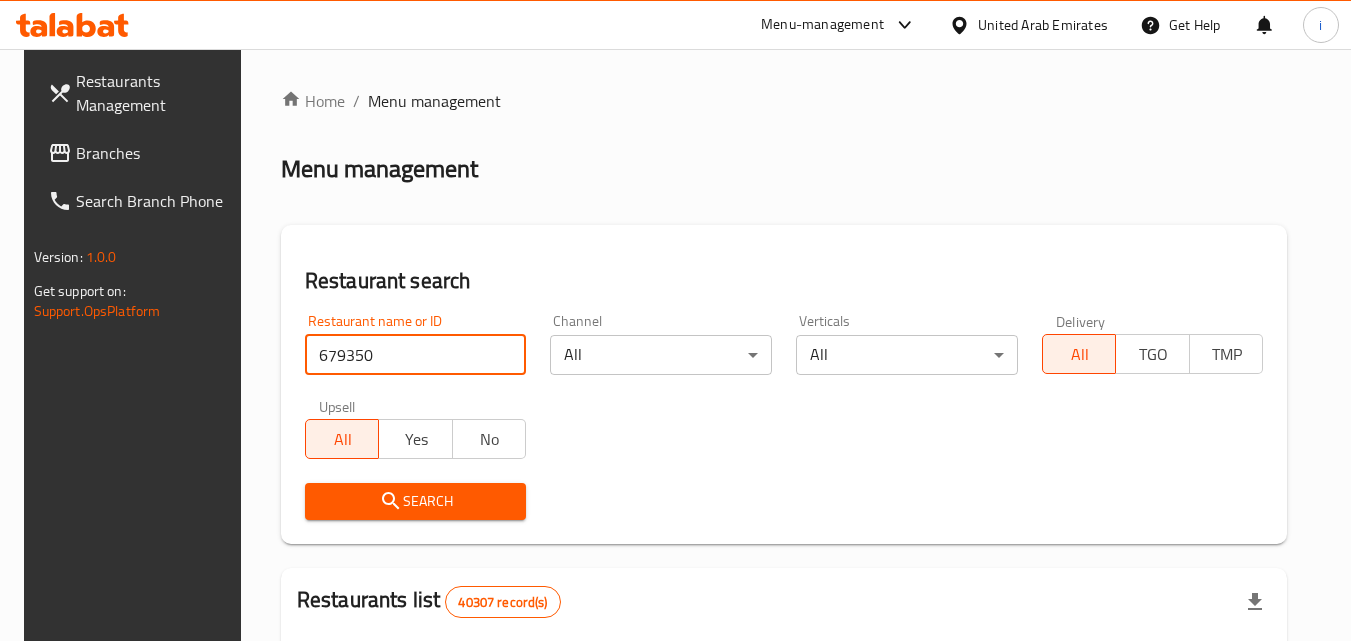 type on "679350" 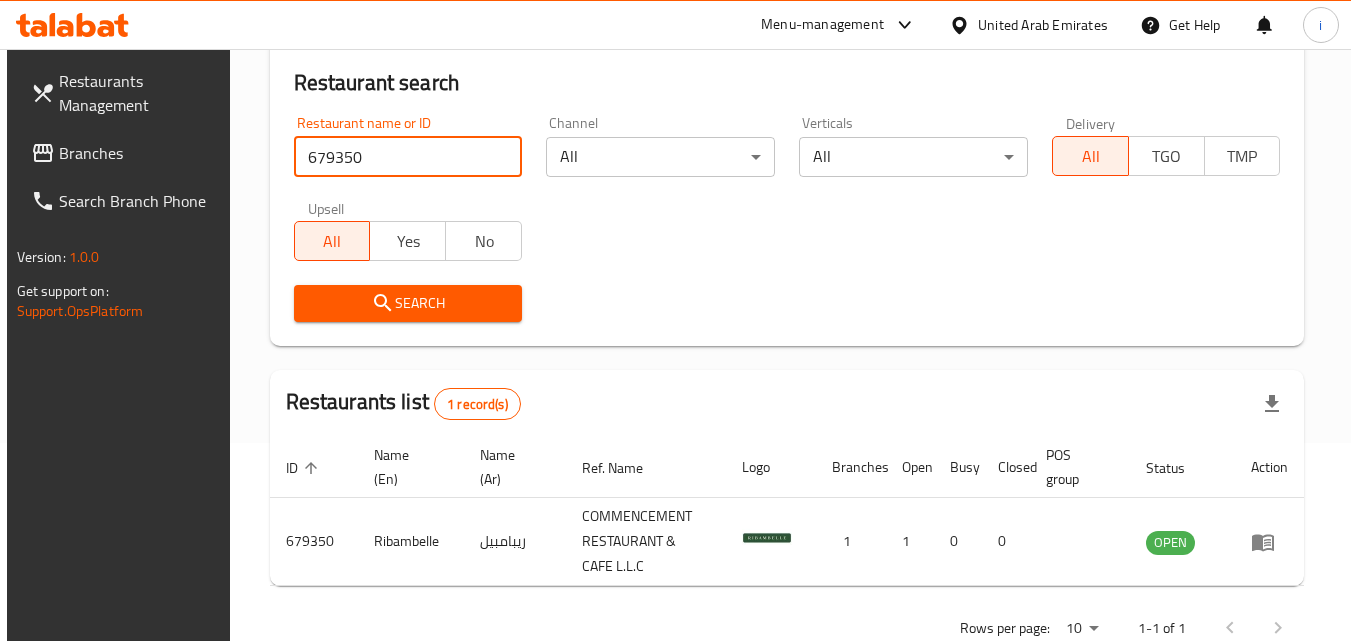 scroll, scrollTop: 251, scrollLeft: 0, axis: vertical 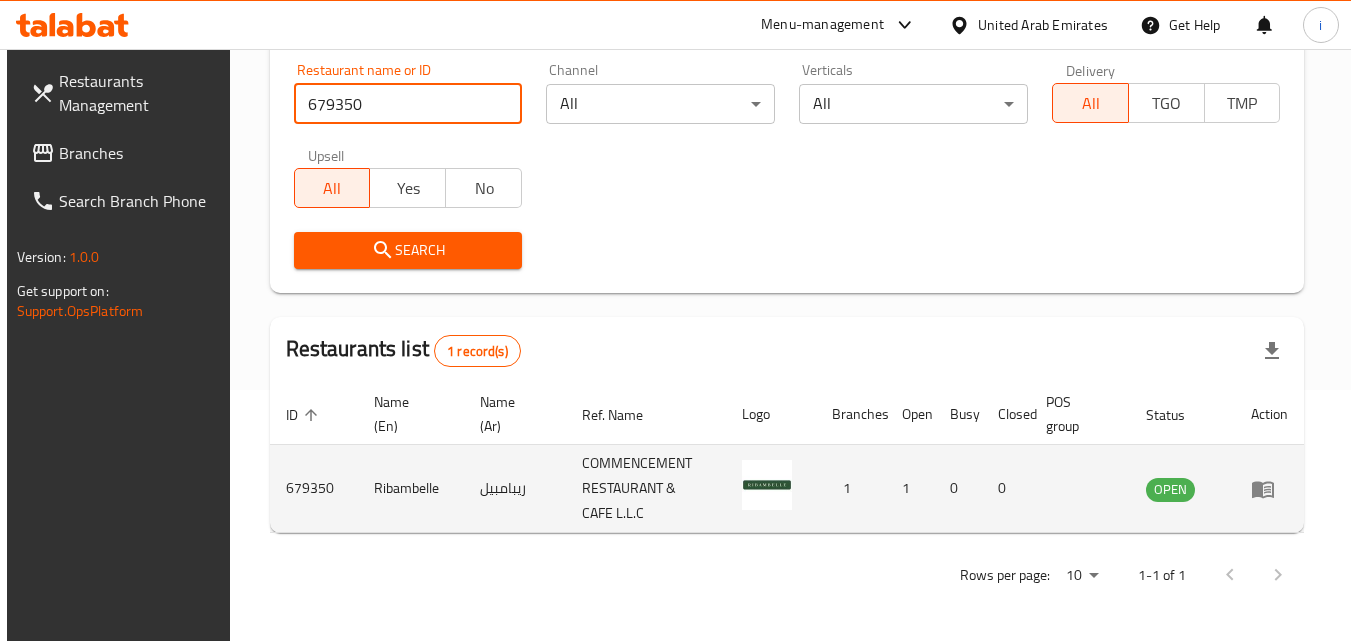 click at bounding box center [1269, 489] 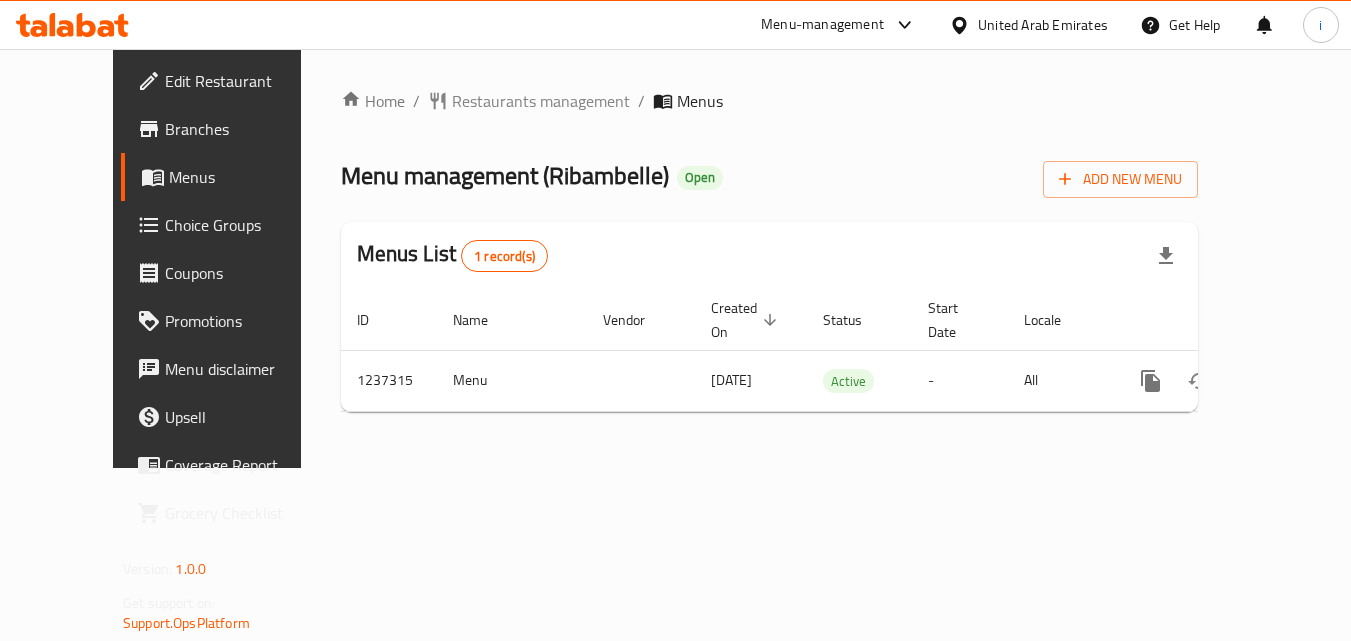 scroll, scrollTop: 0, scrollLeft: 0, axis: both 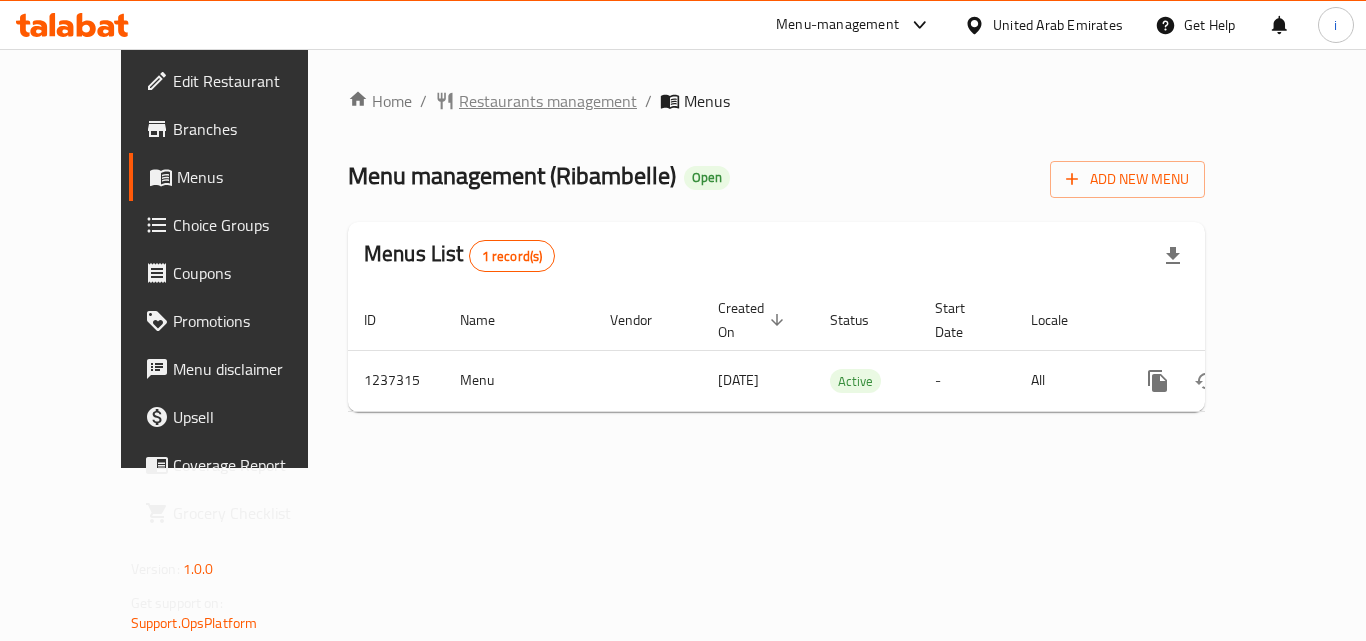 click on "Restaurants management" at bounding box center [548, 101] 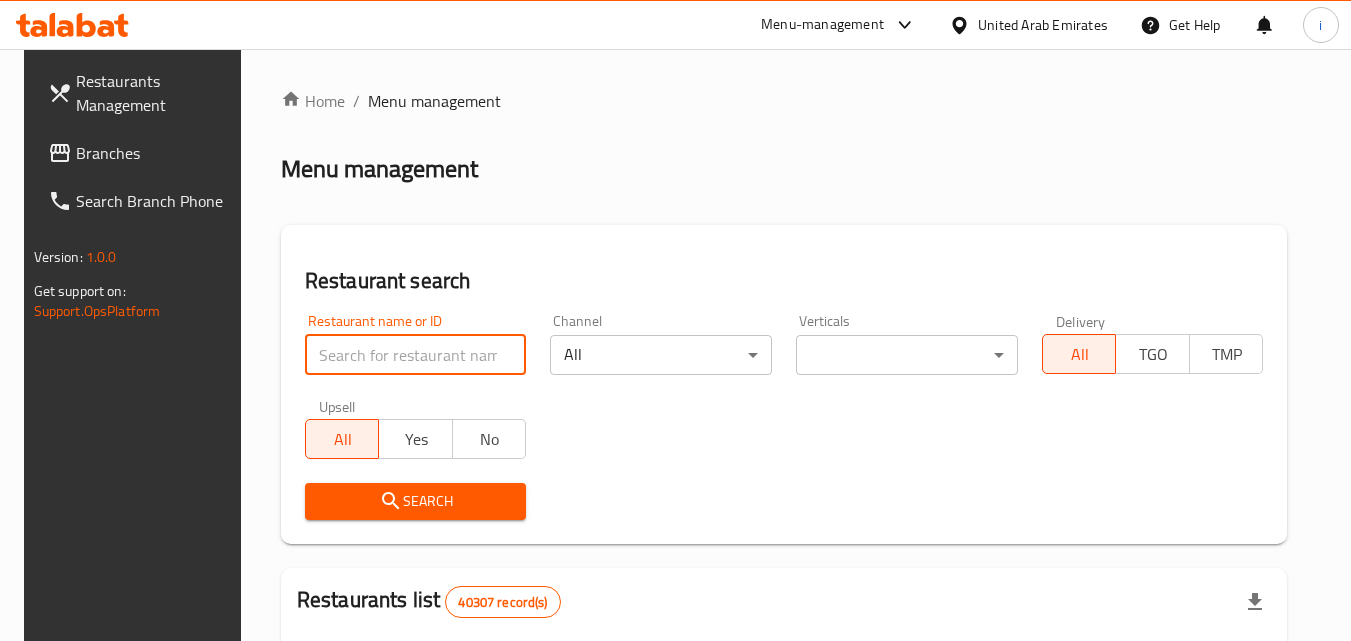 click at bounding box center [416, 355] 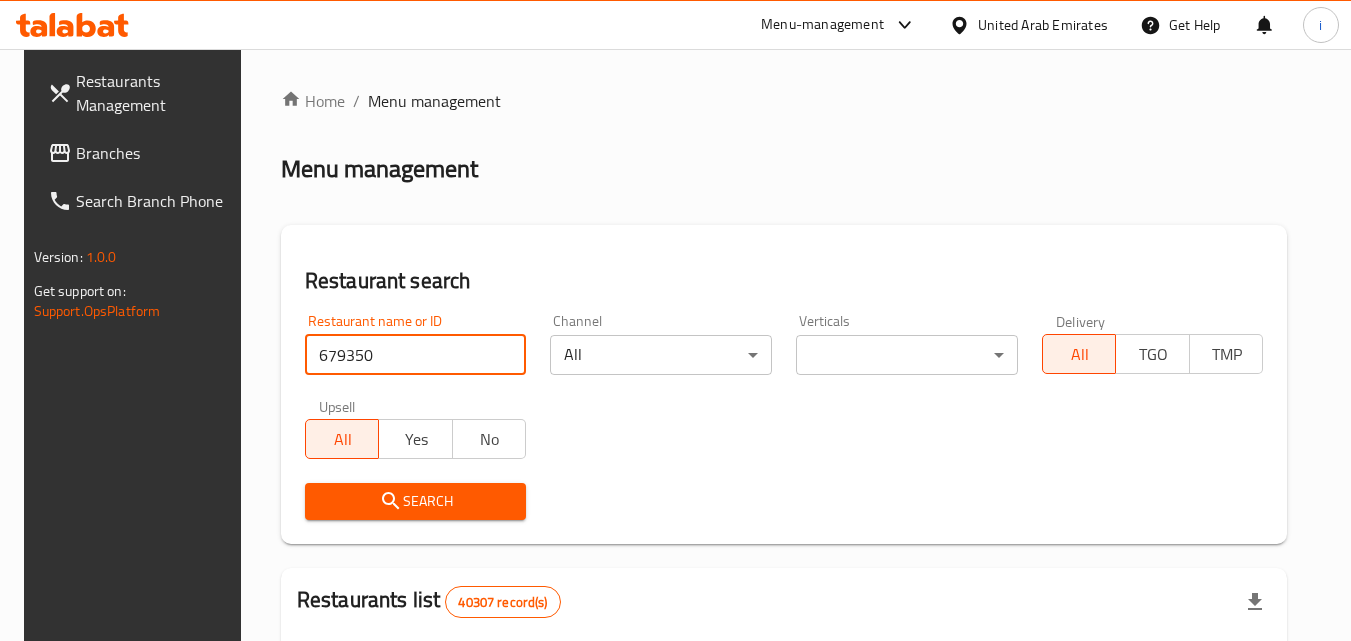 type on "679350" 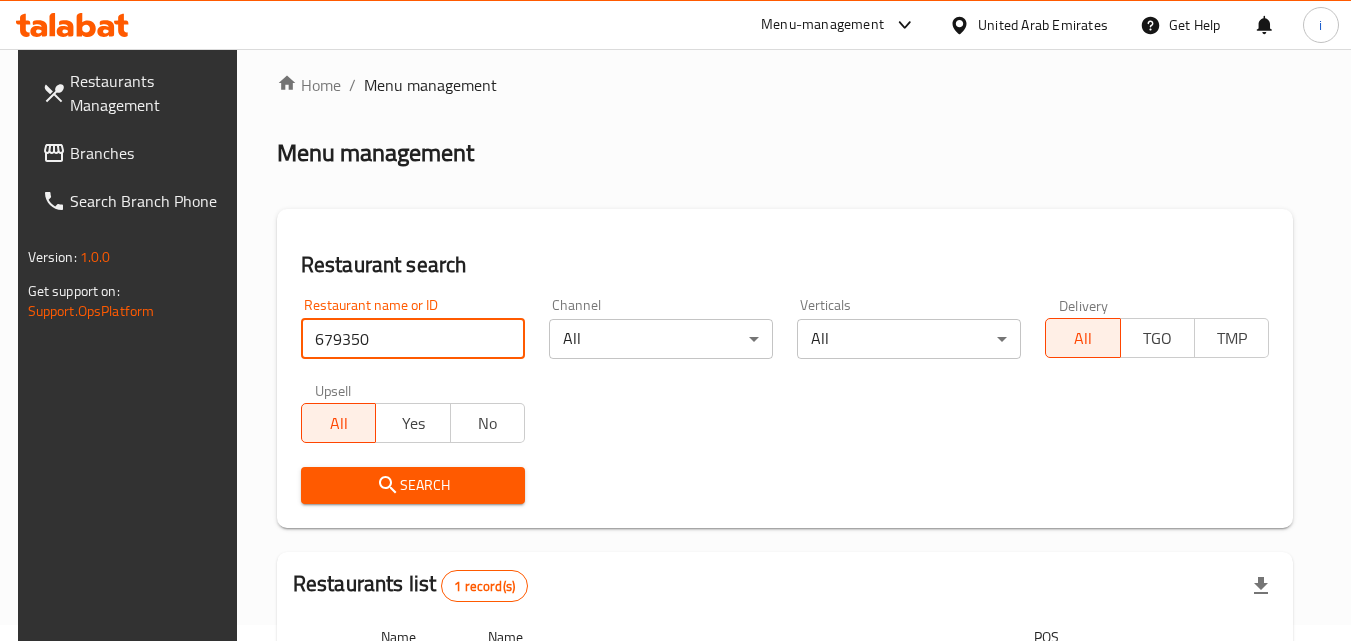 scroll, scrollTop: 251, scrollLeft: 0, axis: vertical 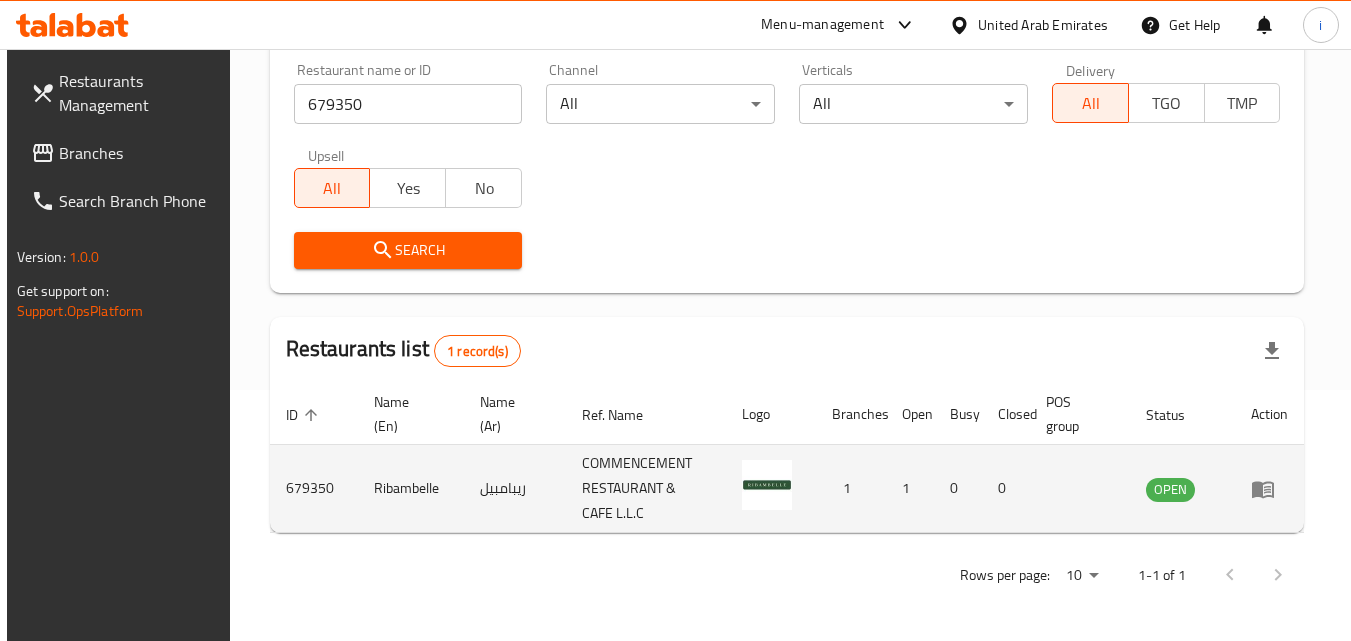 click at bounding box center (1269, 489) 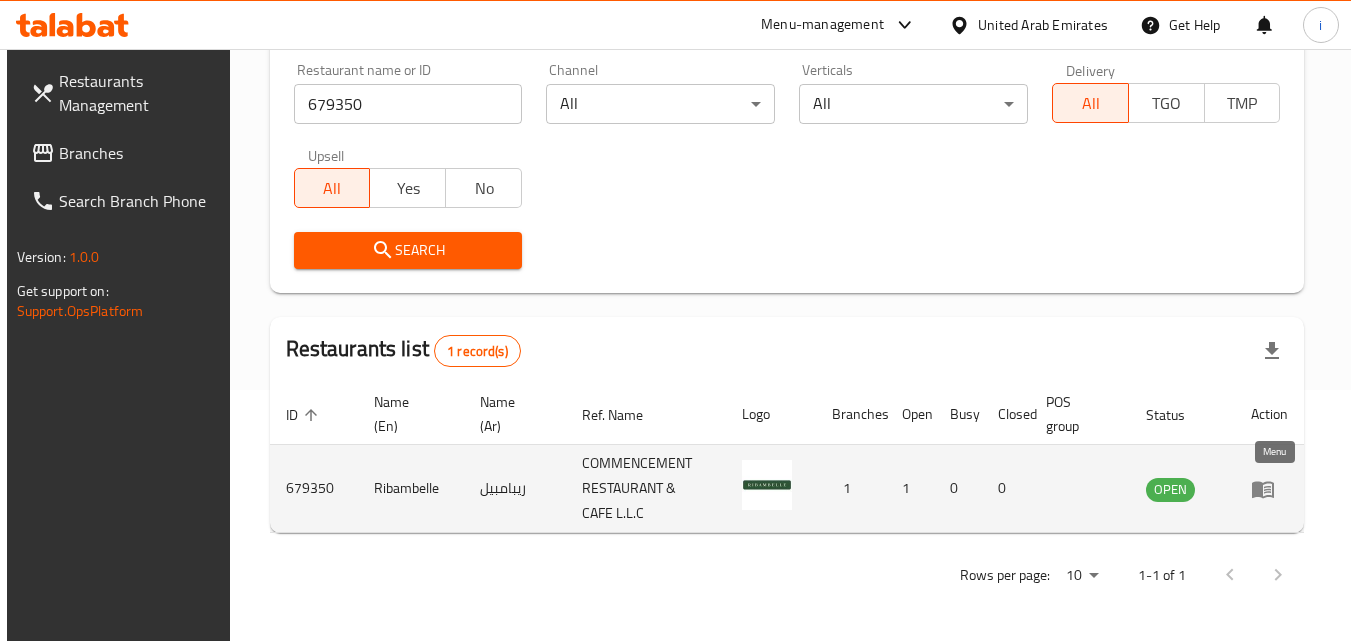 click 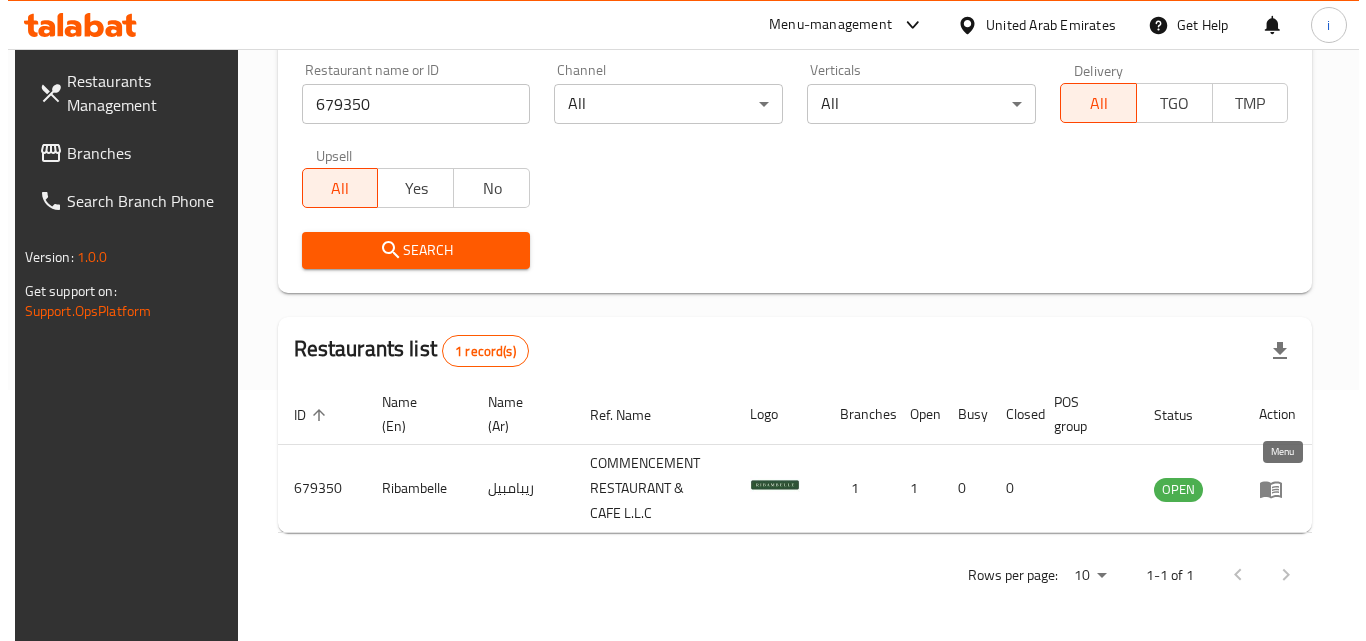 scroll, scrollTop: 0, scrollLeft: 0, axis: both 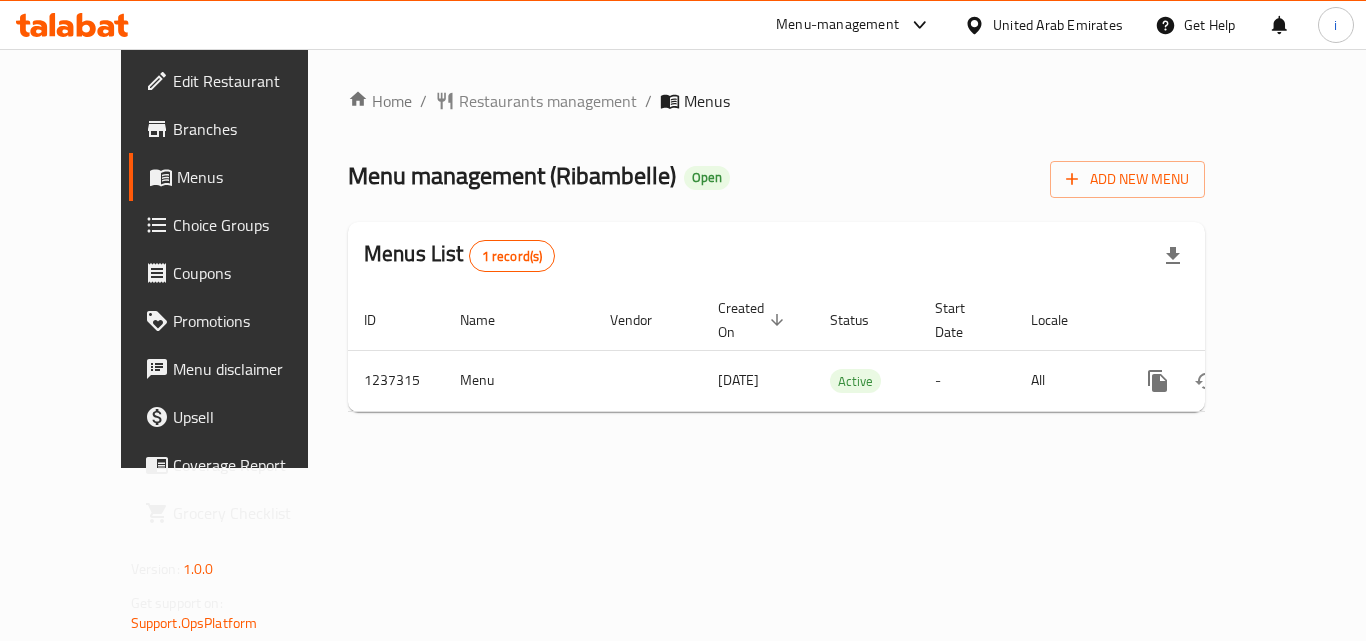 click on "United Arab Emirates" at bounding box center (1058, 25) 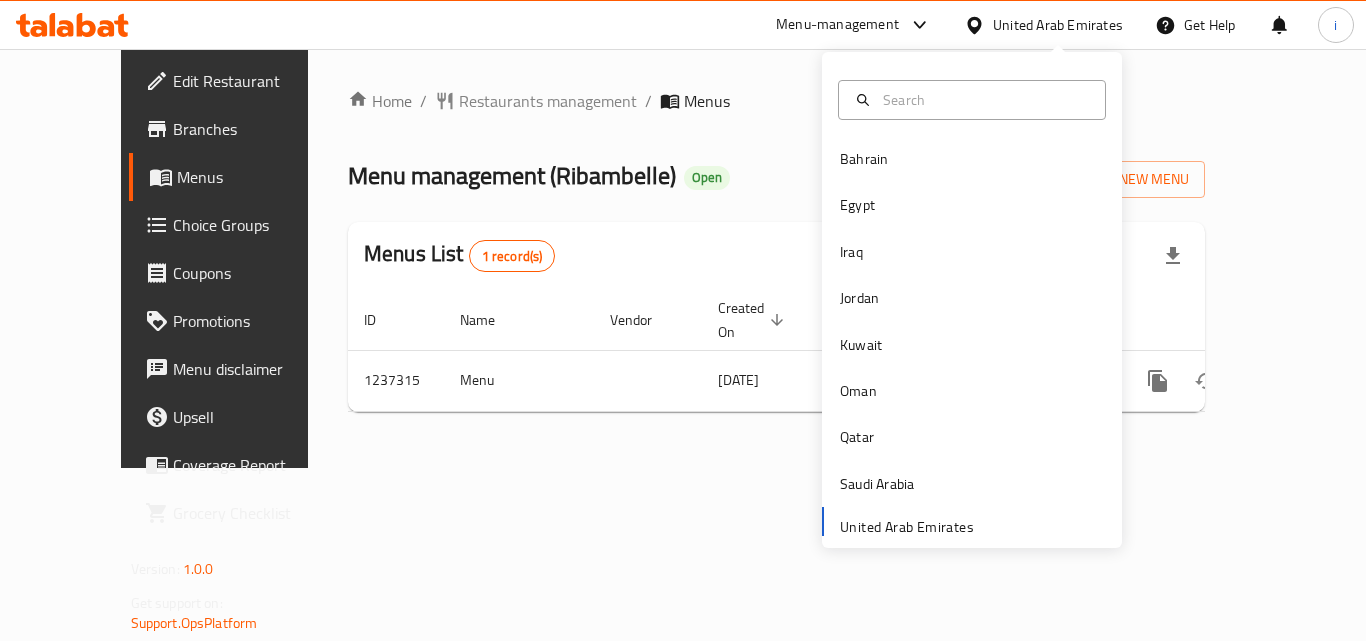 click on "Menu-management" at bounding box center (837, 25) 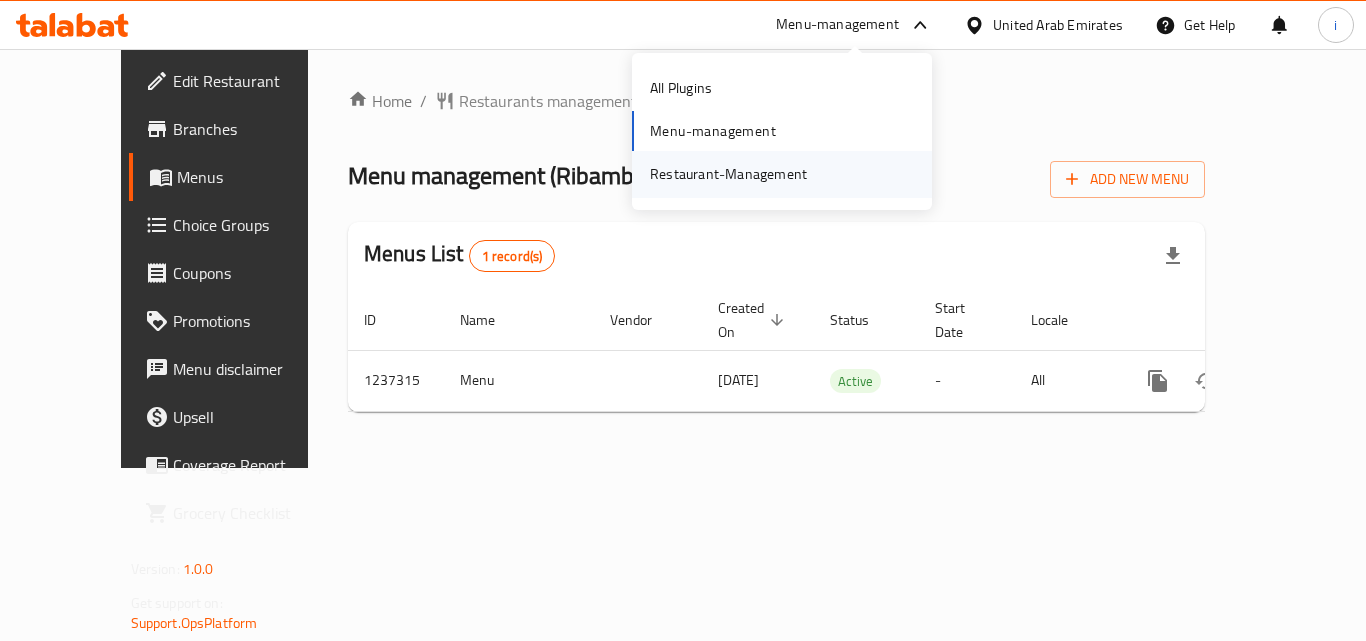 click on "Restaurant-Management" at bounding box center [728, 174] 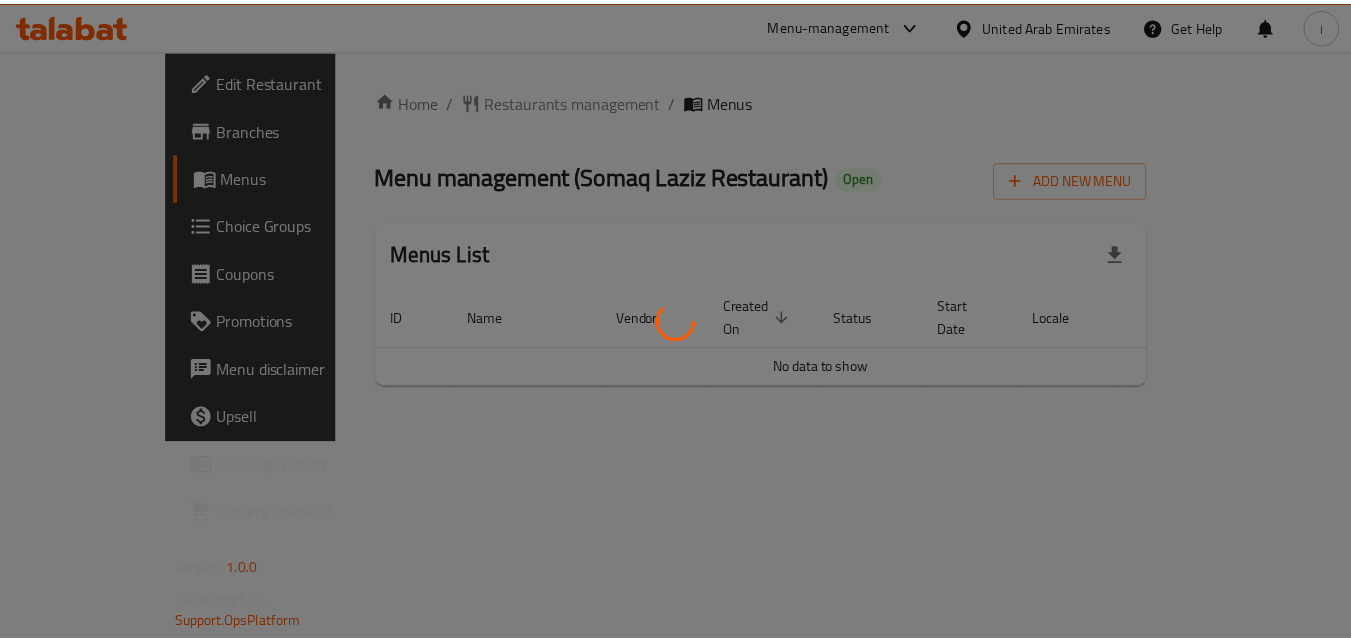 scroll, scrollTop: 0, scrollLeft: 0, axis: both 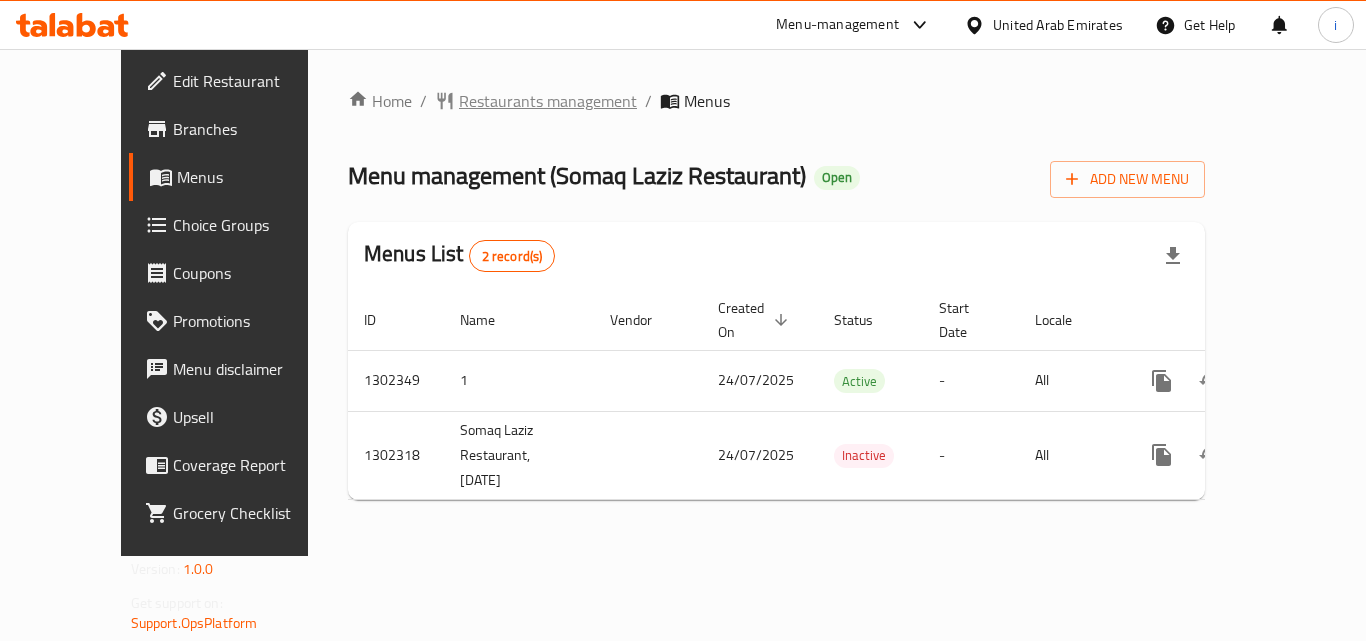 click on "Restaurants management" at bounding box center [548, 101] 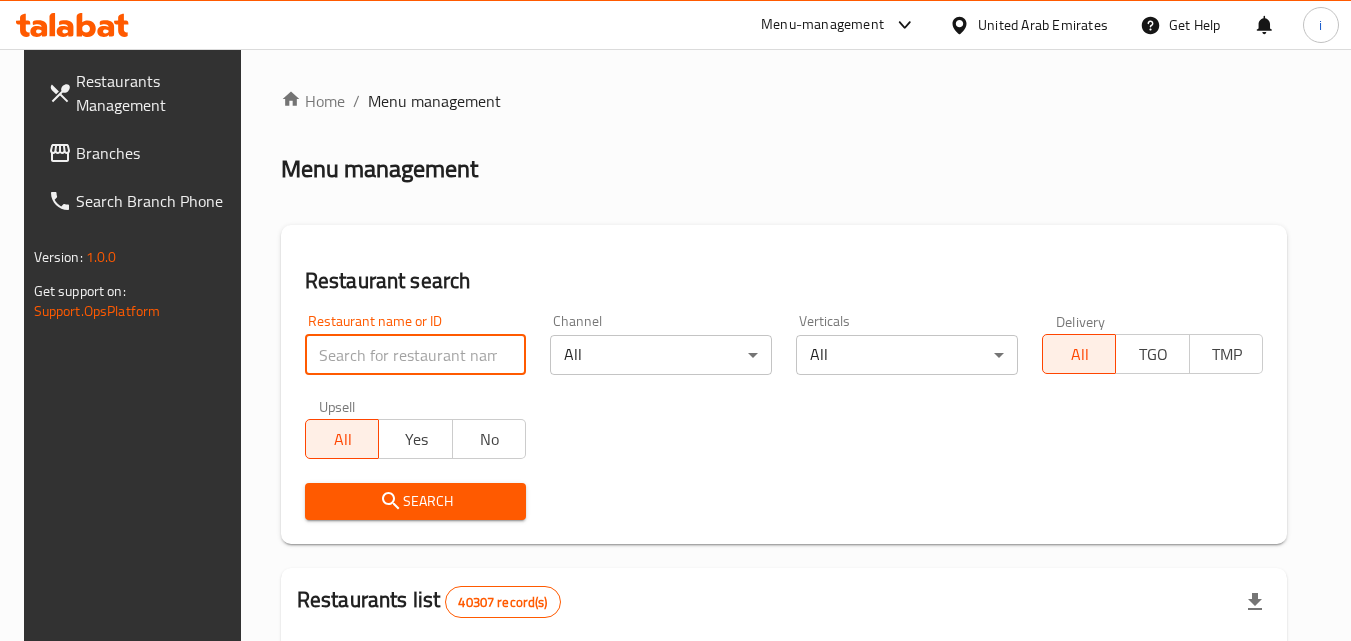 click at bounding box center (416, 355) 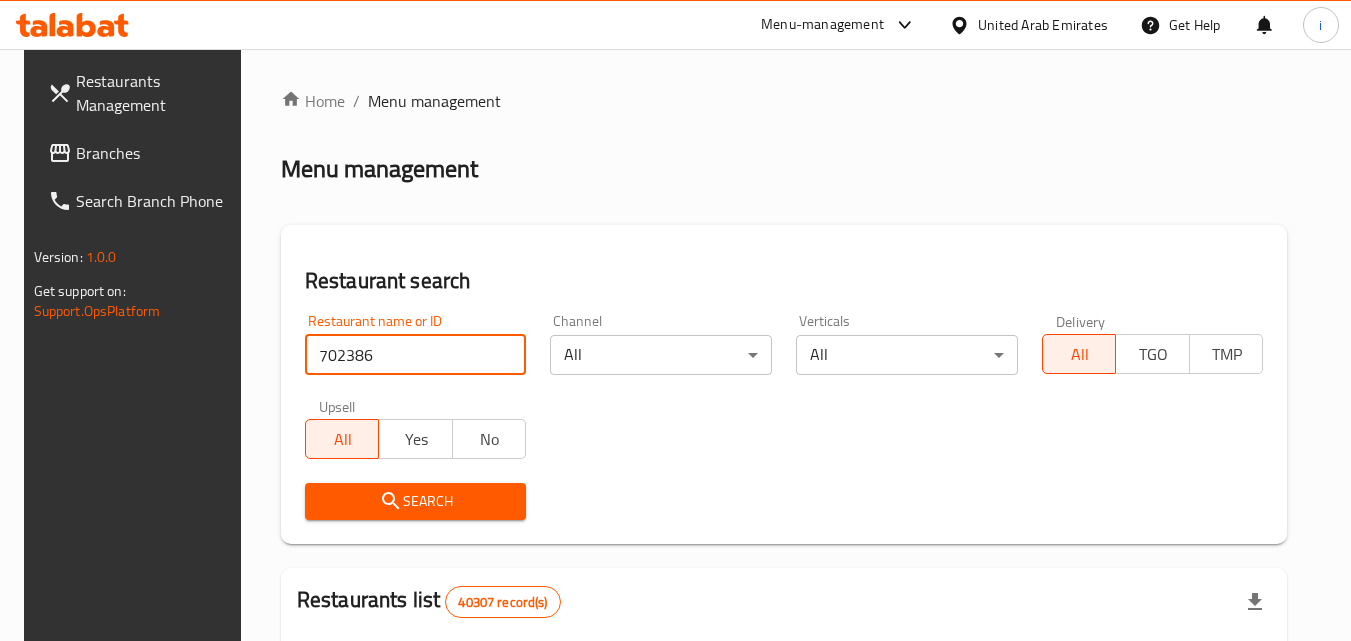 type on "702386" 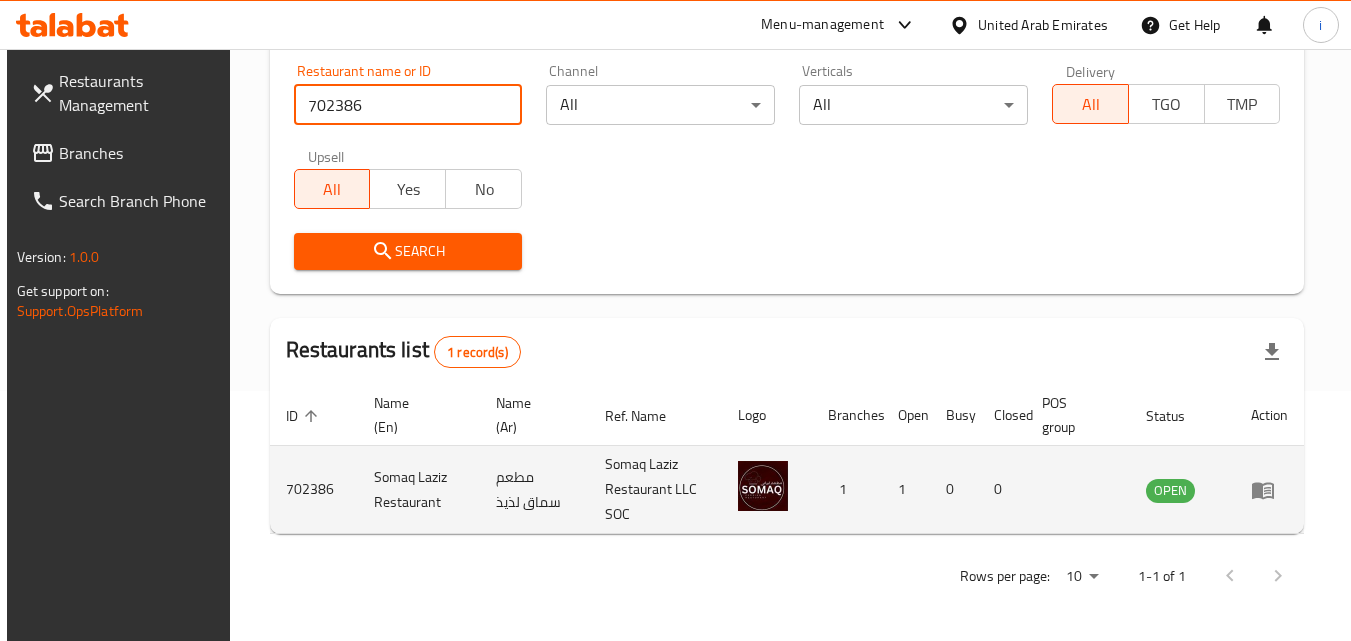 scroll, scrollTop: 251, scrollLeft: 0, axis: vertical 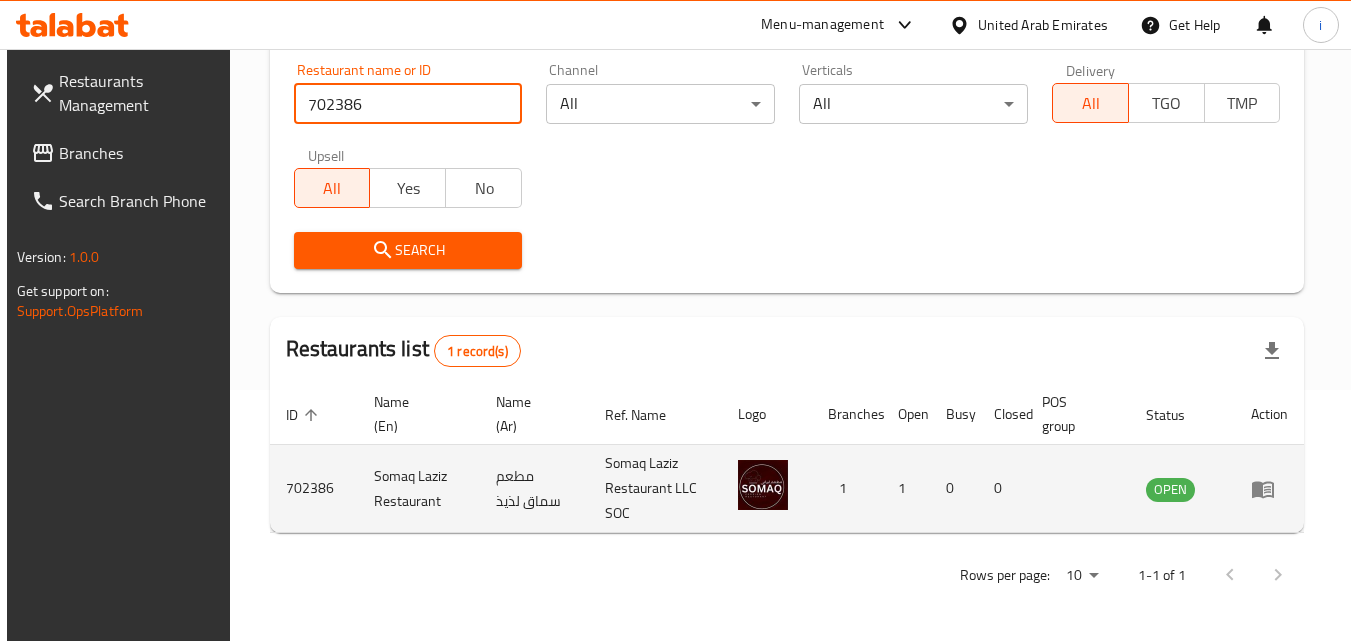 click 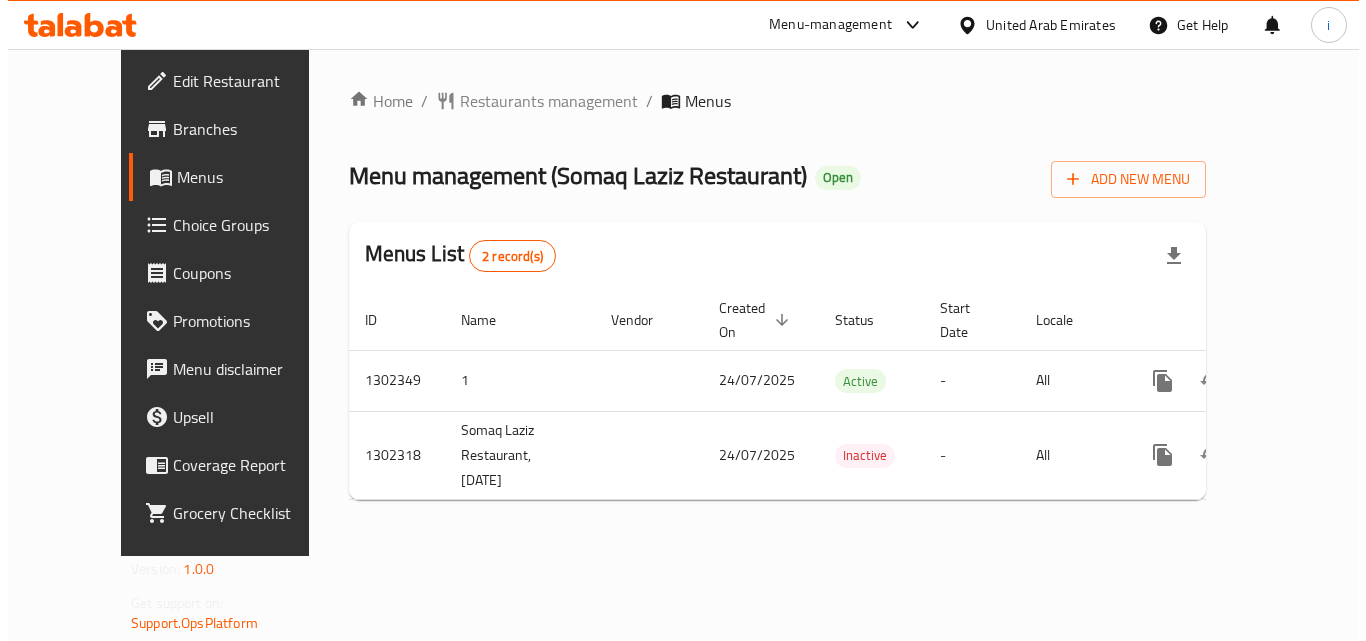 scroll, scrollTop: 0, scrollLeft: 0, axis: both 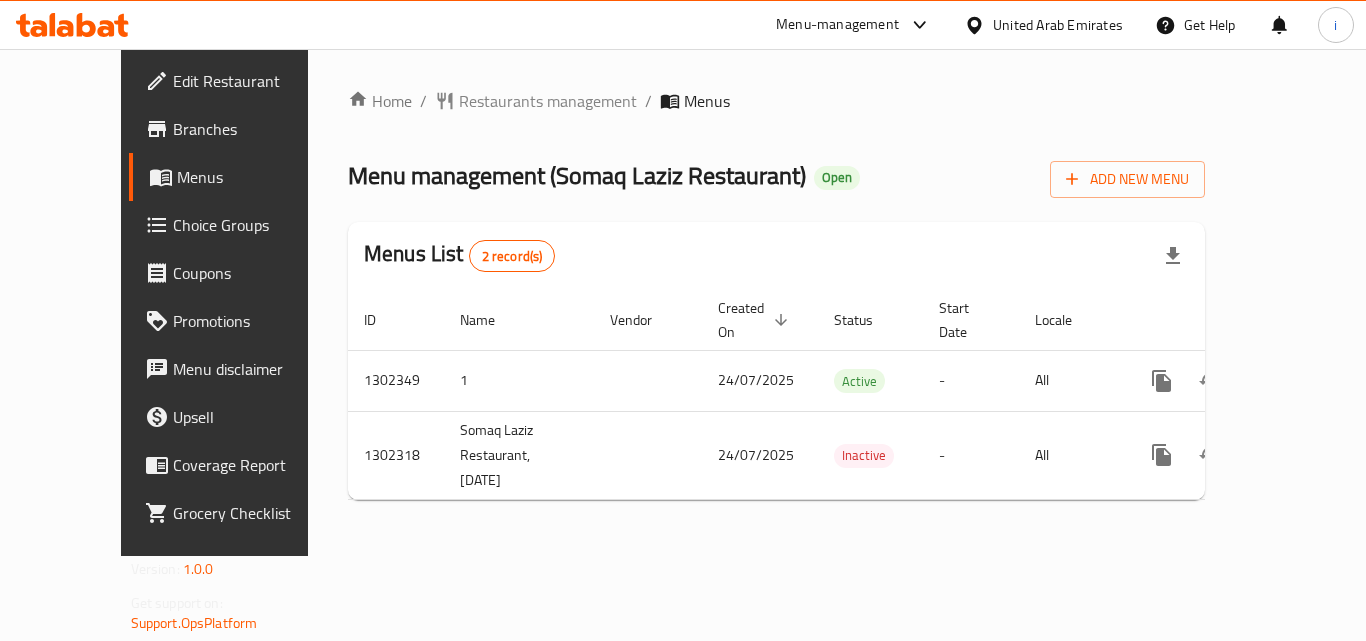 click on "United Arab Emirates" at bounding box center (1058, 25) 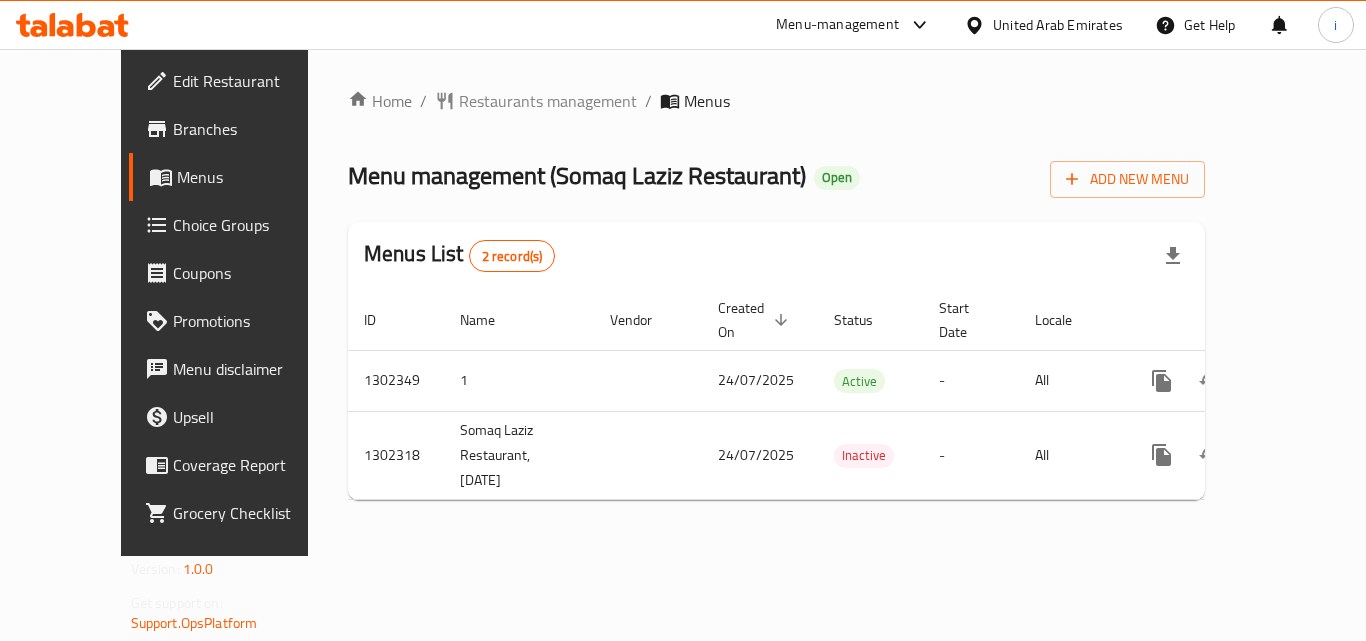 click on "Menu-management" at bounding box center [837, 25] 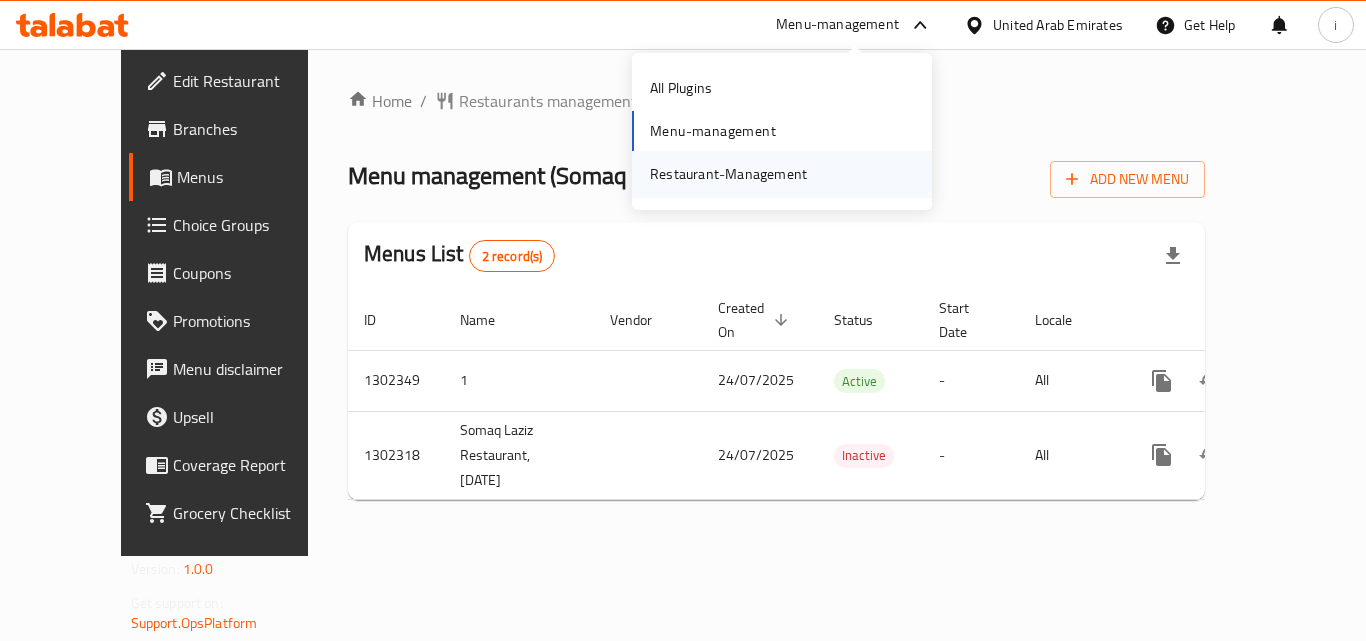 click on "Restaurant-Management" at bounding box center (728, 174) 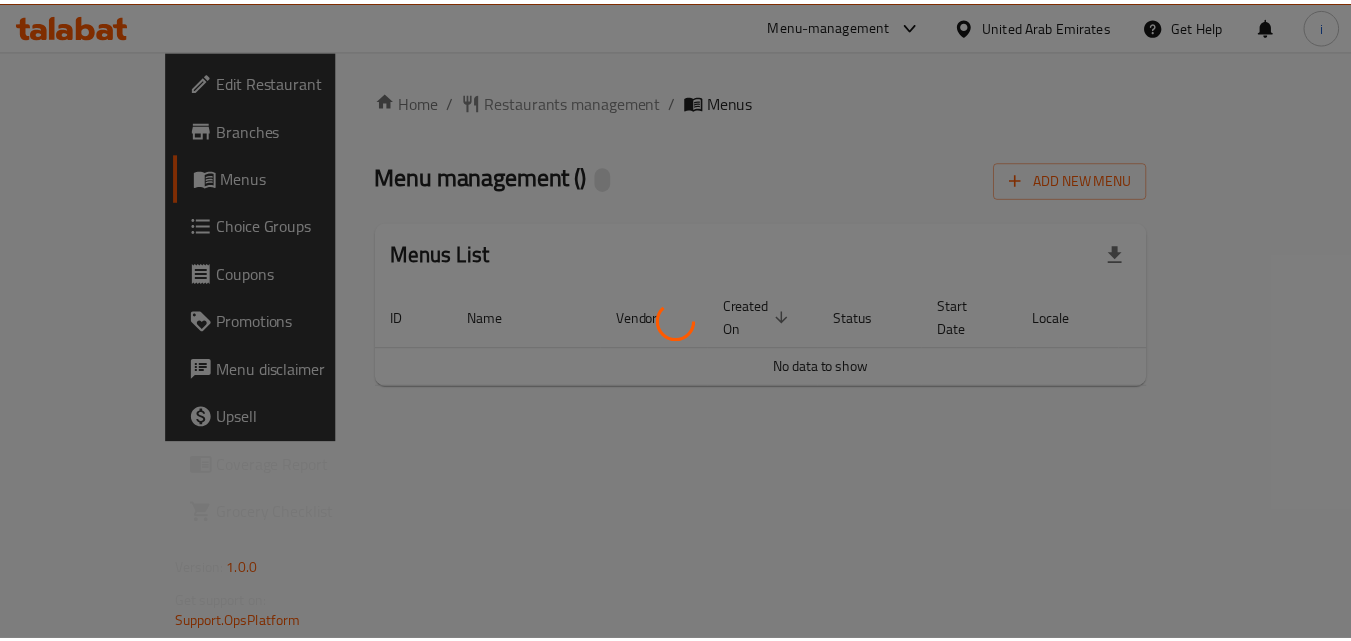 scroll, scrollTop: 0, scrollLeft: 0, axis: both 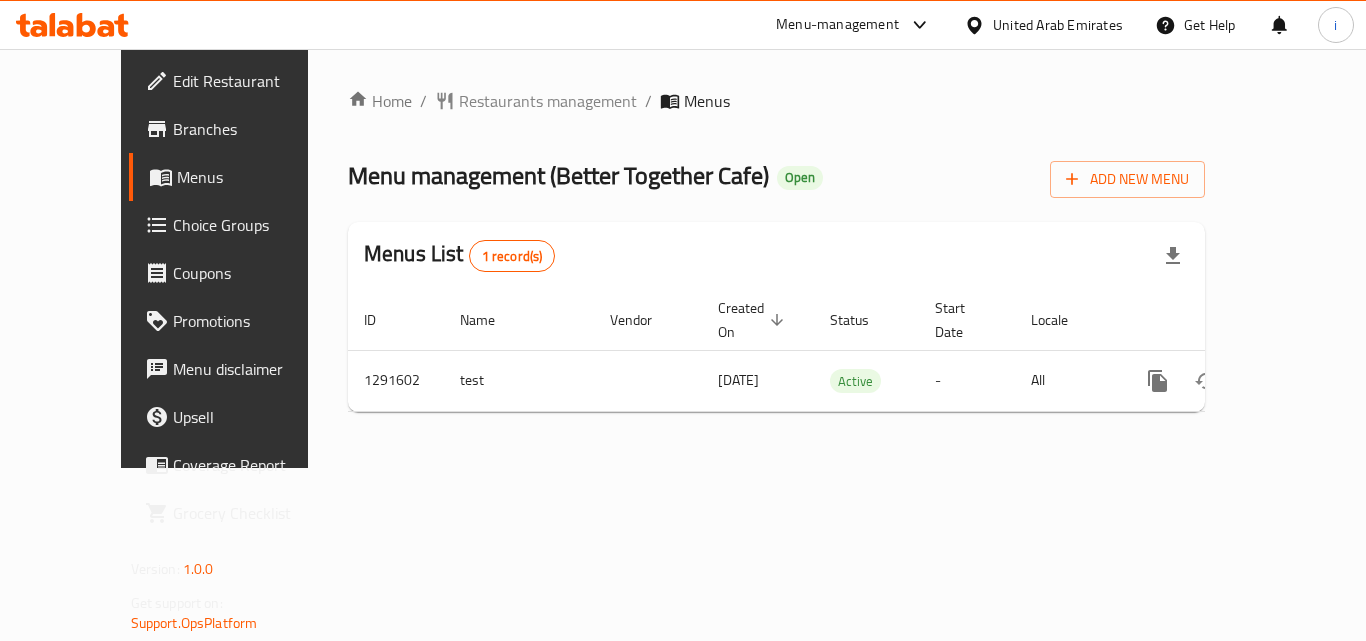 click on "Restaurants management" at bounding box center (548, 101) 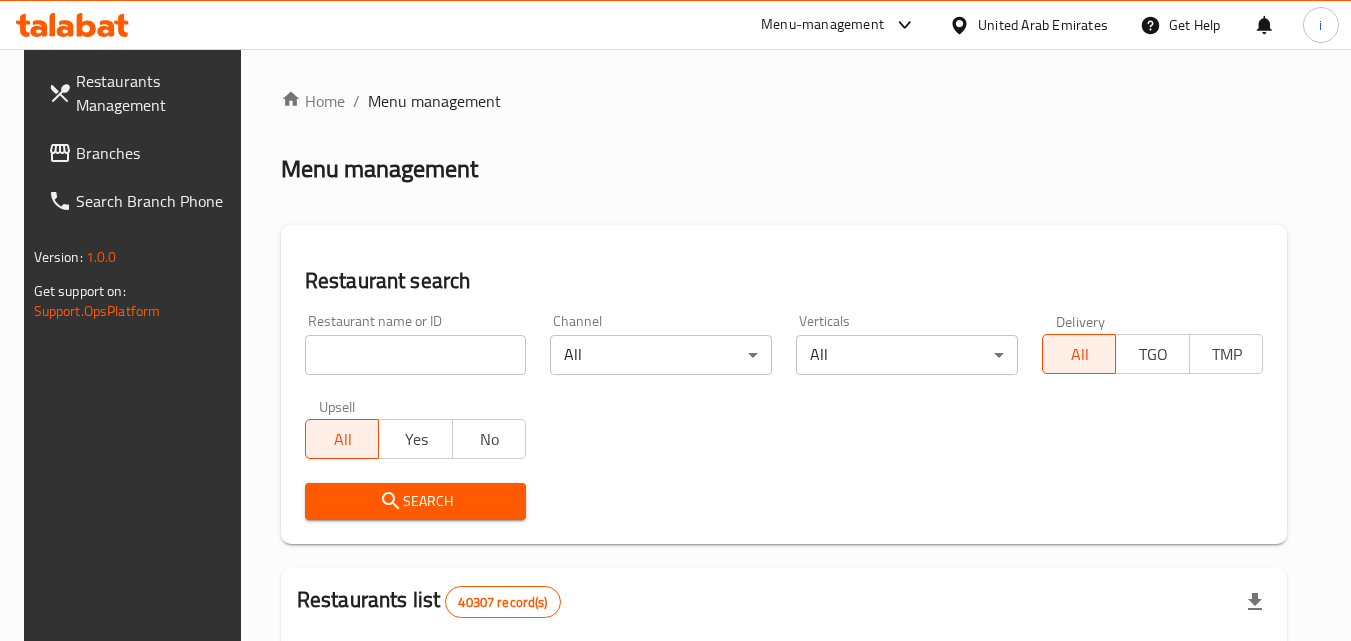 click at bounding box center (416, 355) 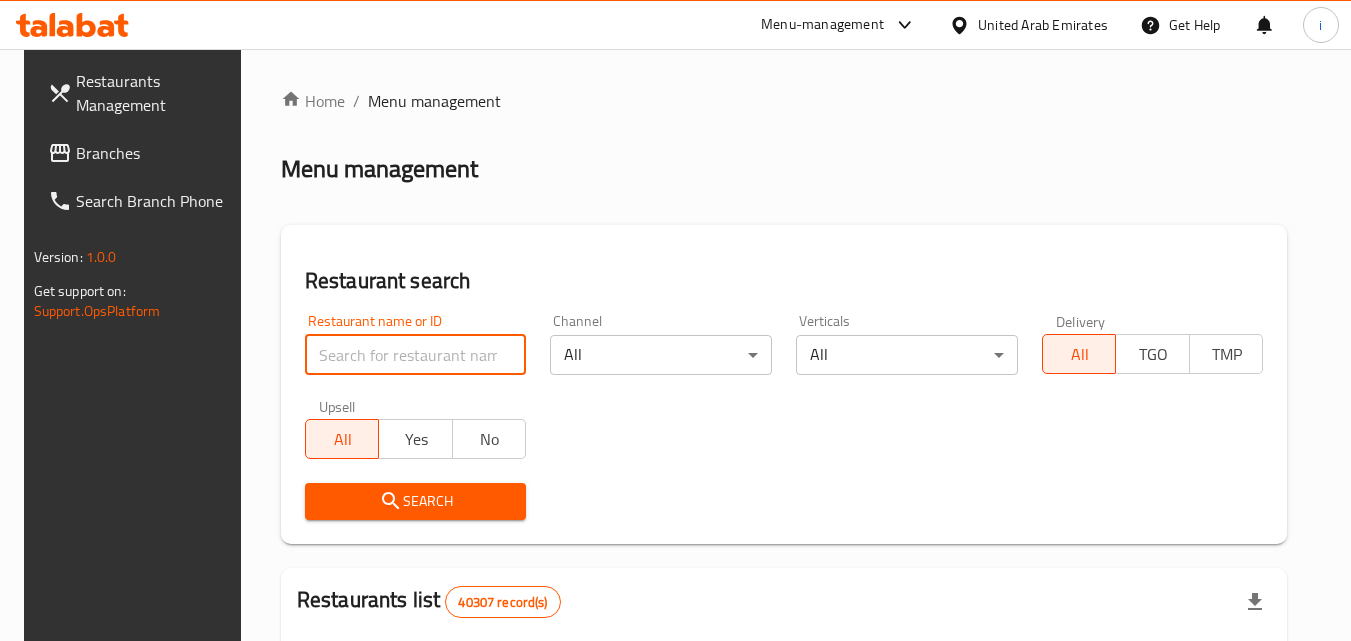 paste on "698768" 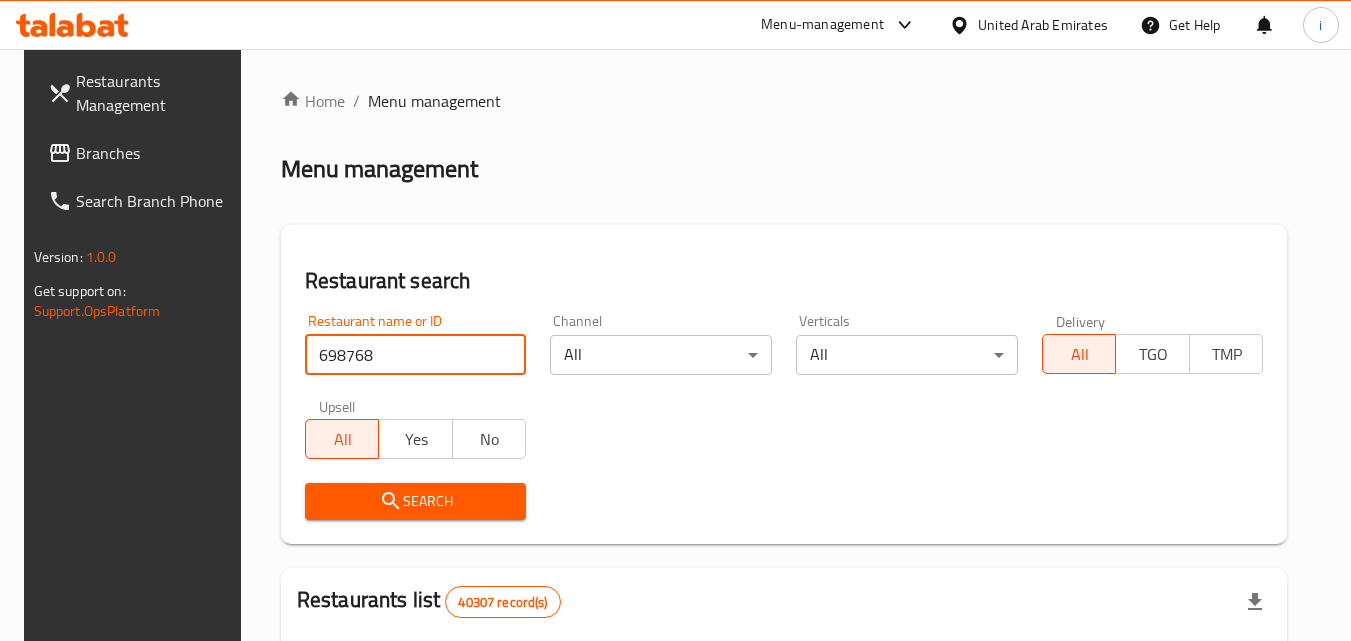 type on "698768" 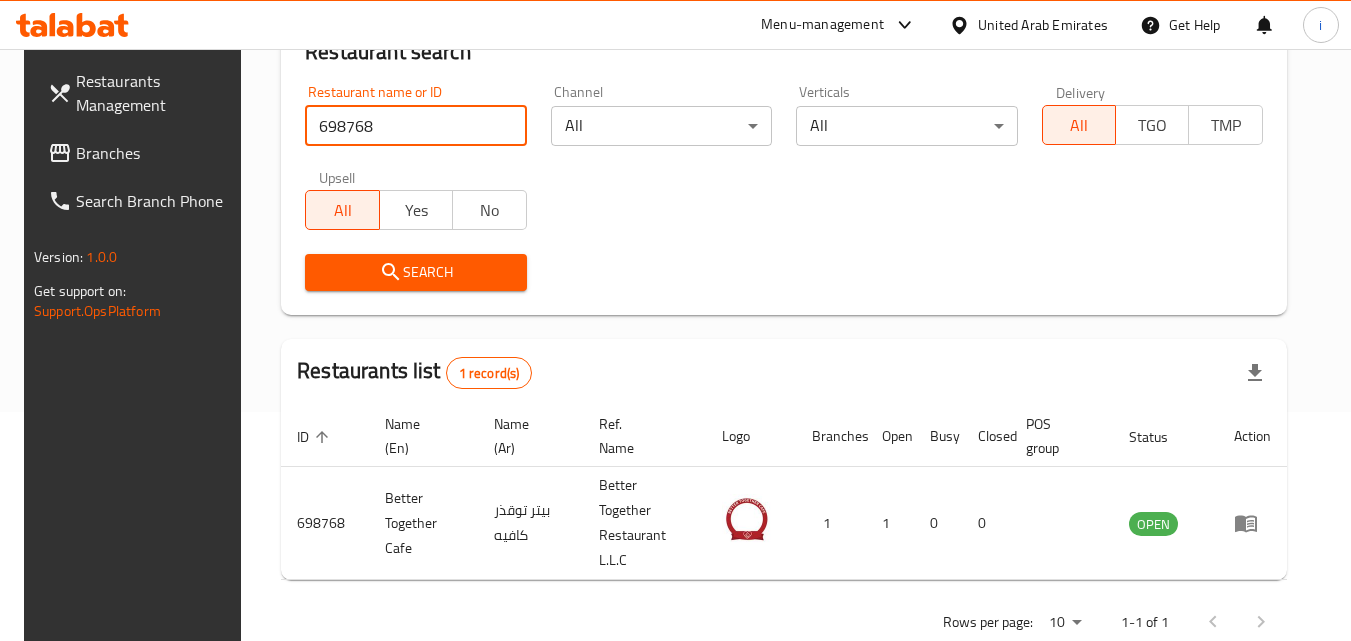 scroll, scrollTop: 251, scrollLeft: 0, axis: vertical 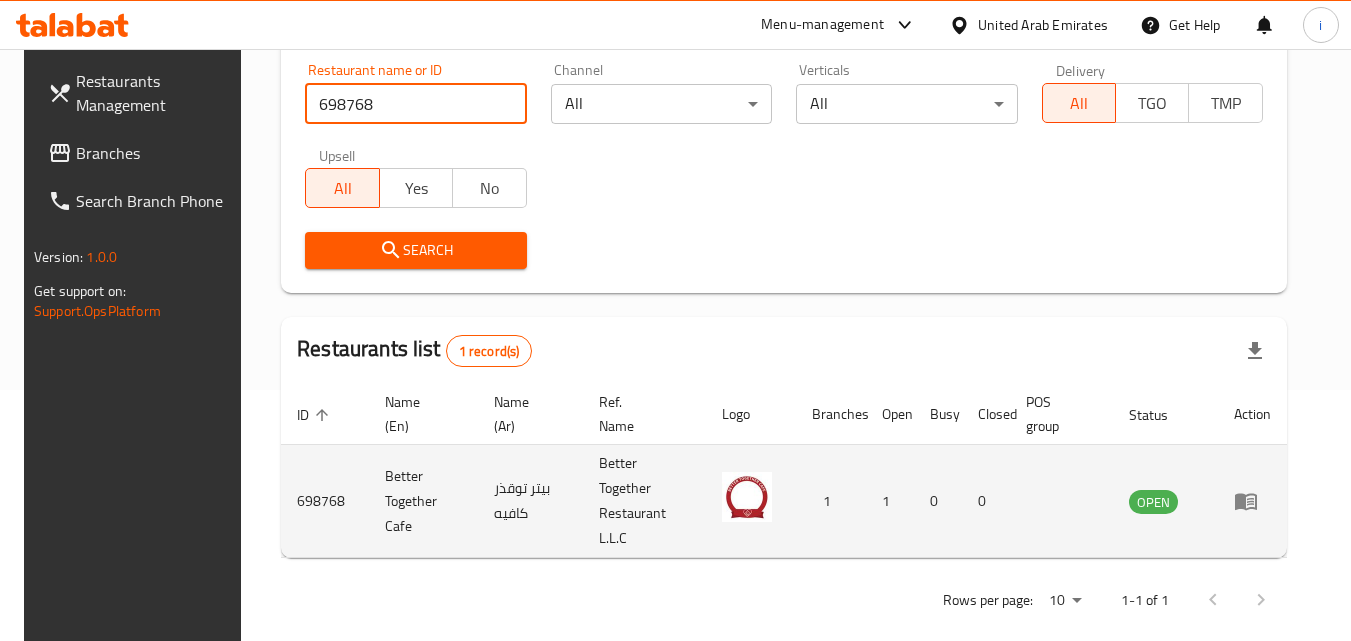 click 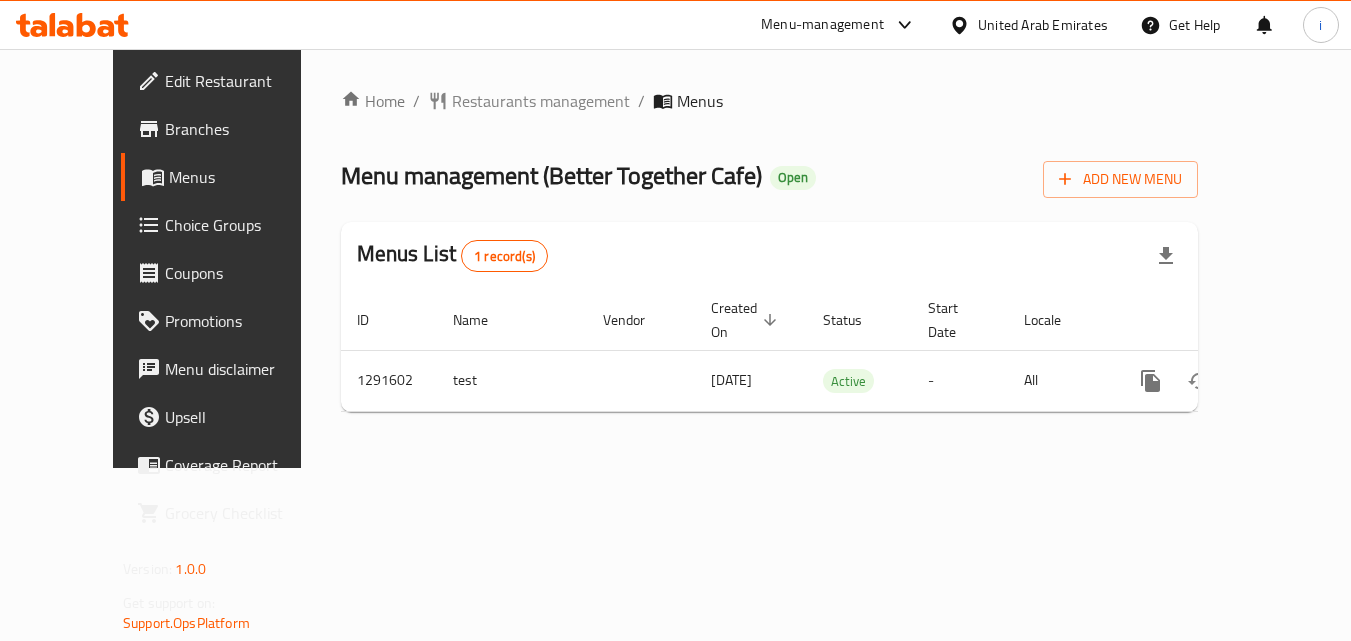 scroll, scrollTop: 0, scrollLeft: 0, axis: both 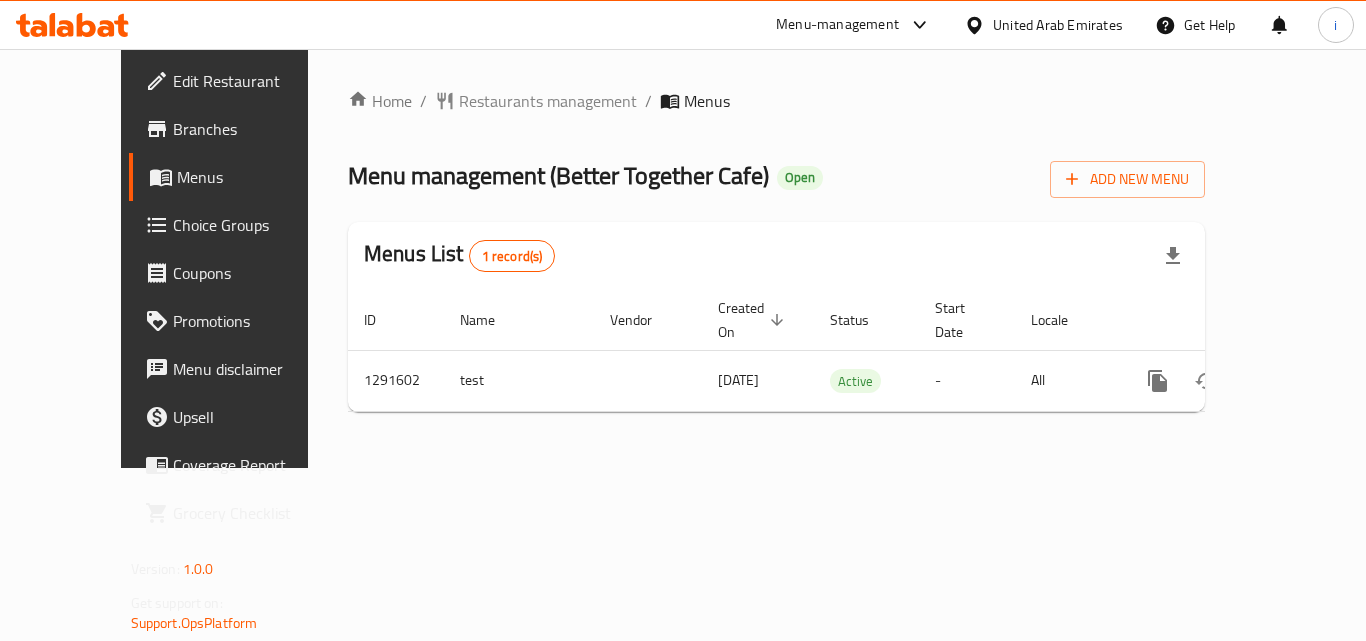 click on "United Arab Emirates" at bounding box center [1058, 25] 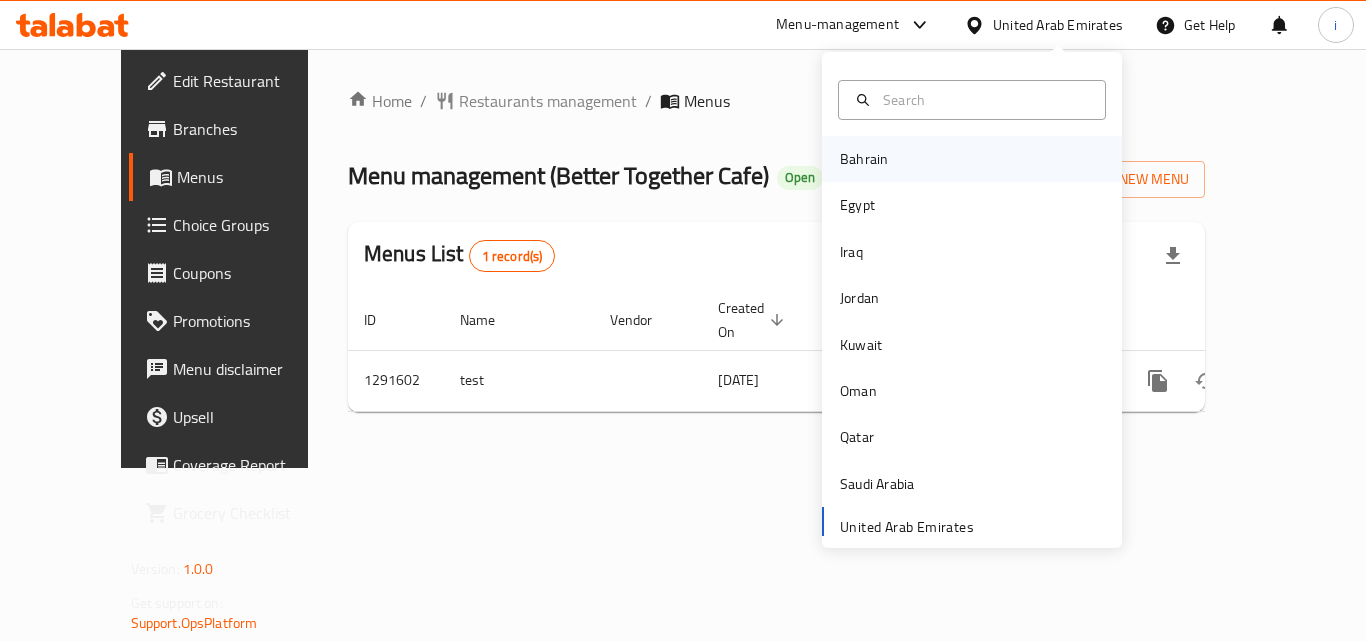 click on "Bahrain" at bounding box center (972, 159) 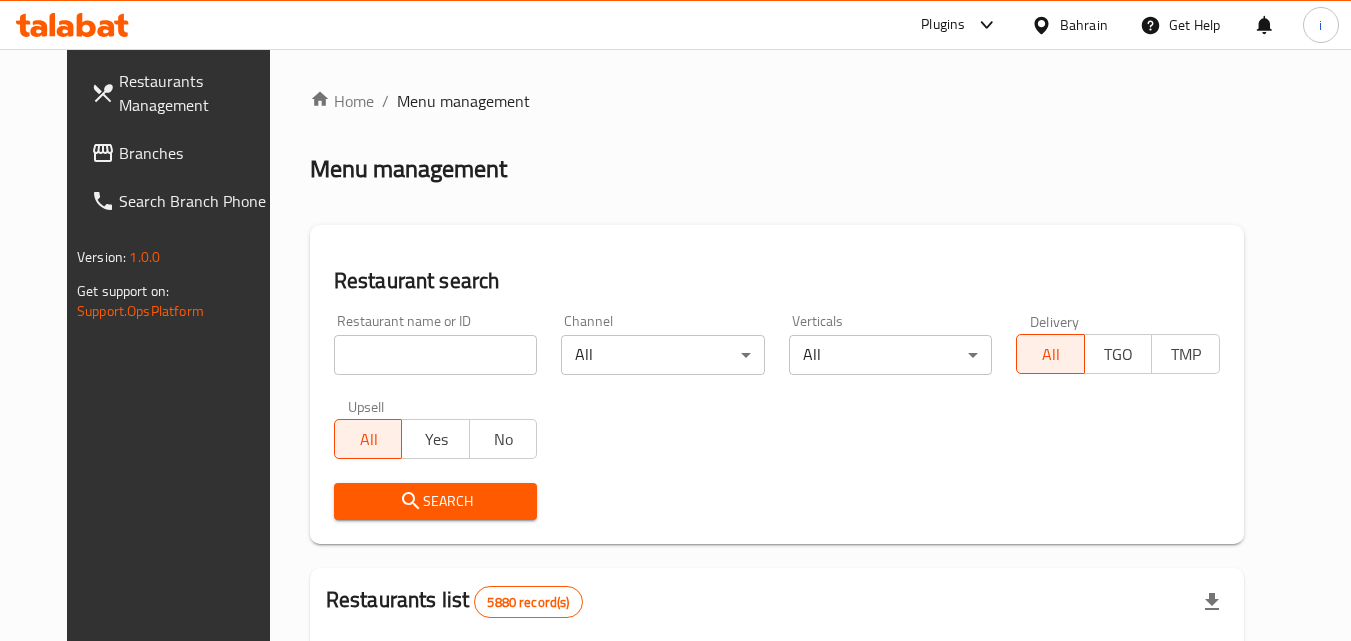 click on "Plugins" at bounding box center (943, 25) 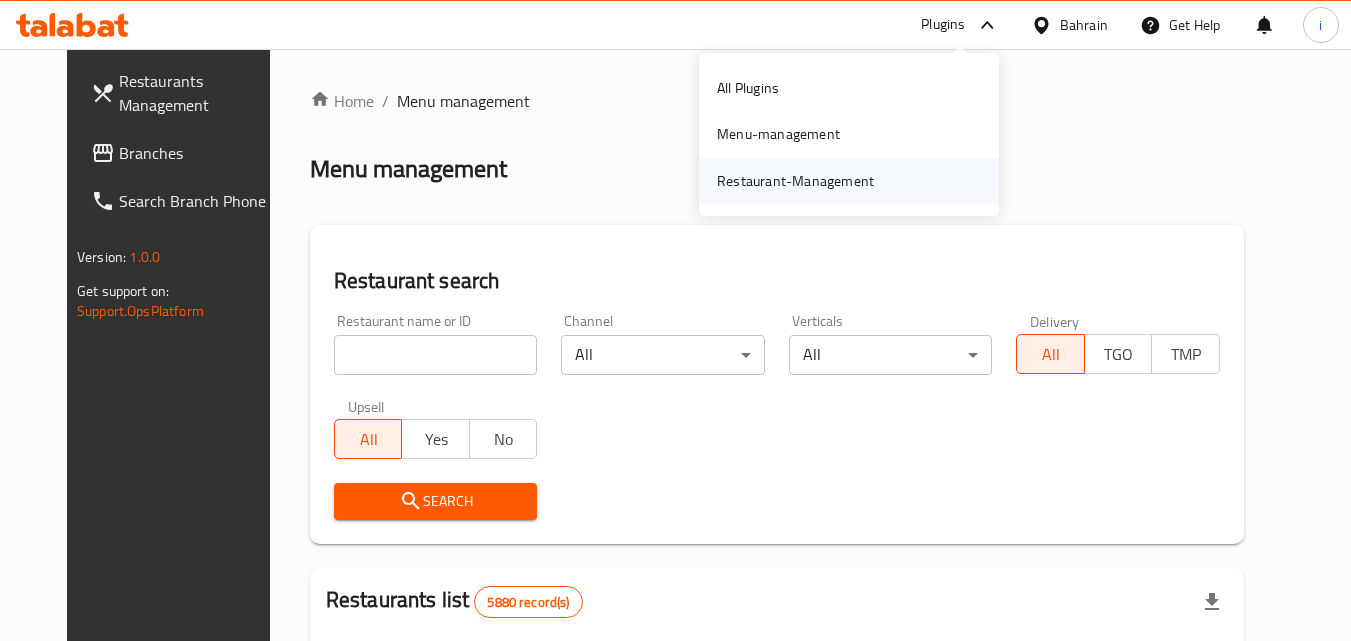 click on "Restaurant-Management" at bounding box center [795, 181] 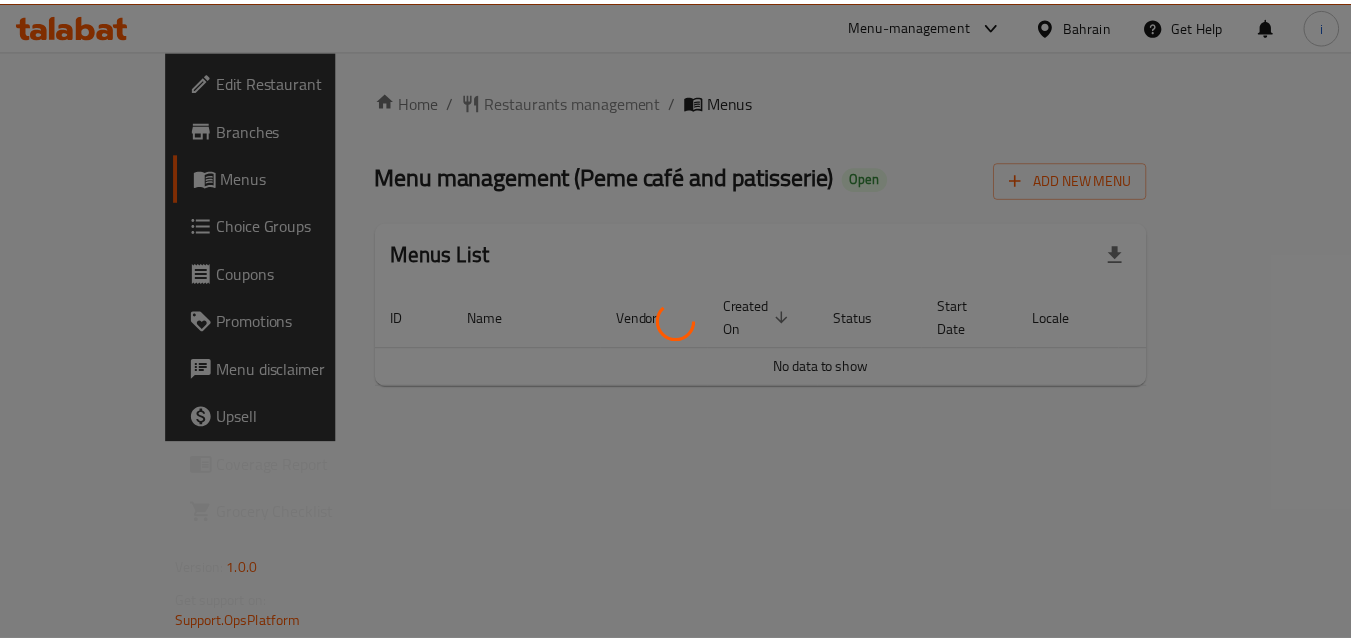 scroll, scrollTop: 0, scrollLeft: 0, axis: both 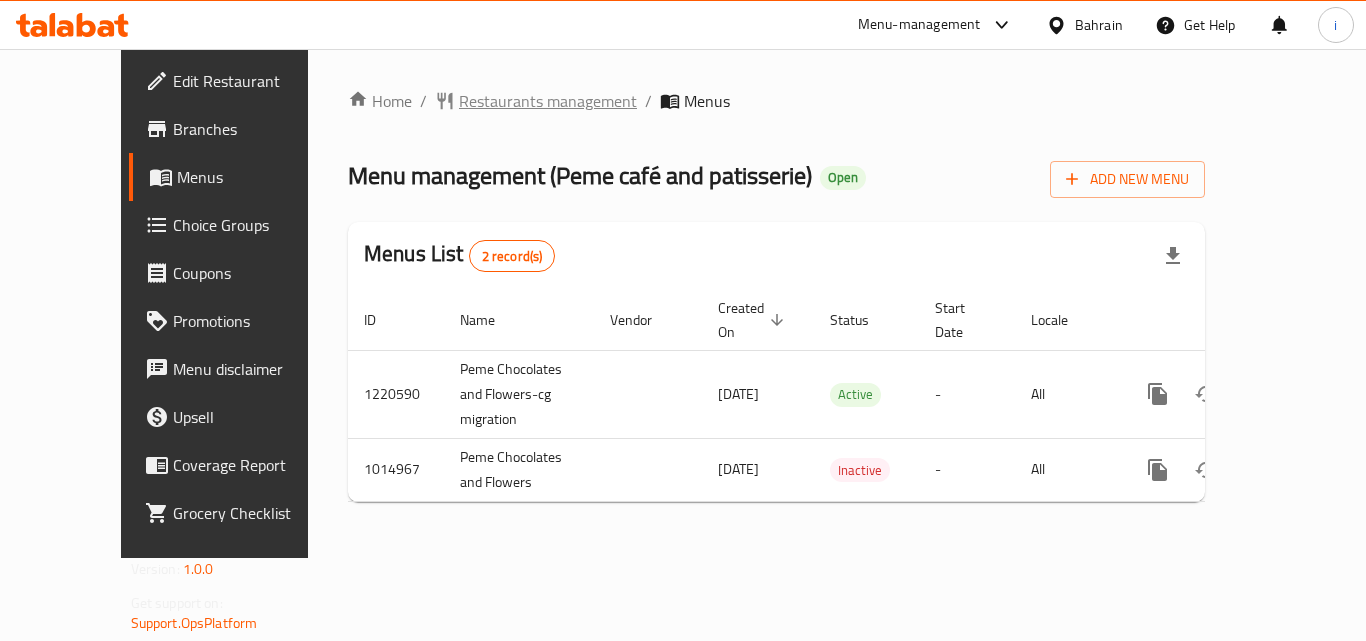 click on "Restaurants management" at bounding box center (548, 101) 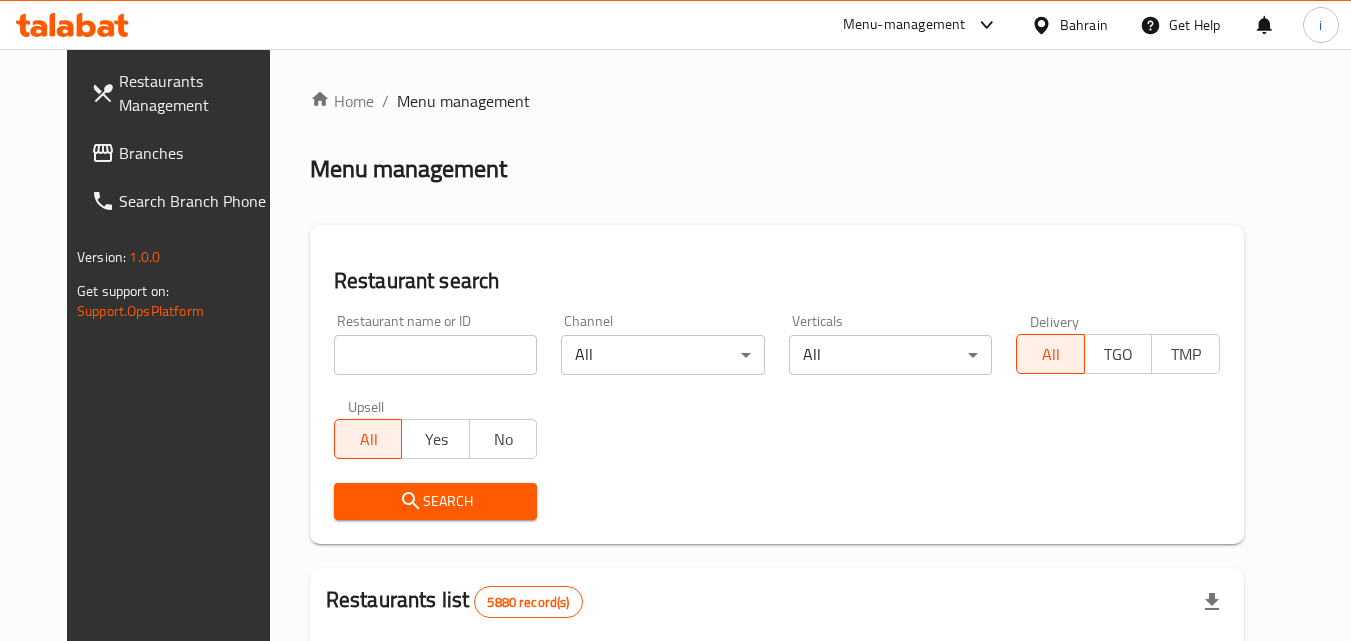 click at bounding box center (436, 355) 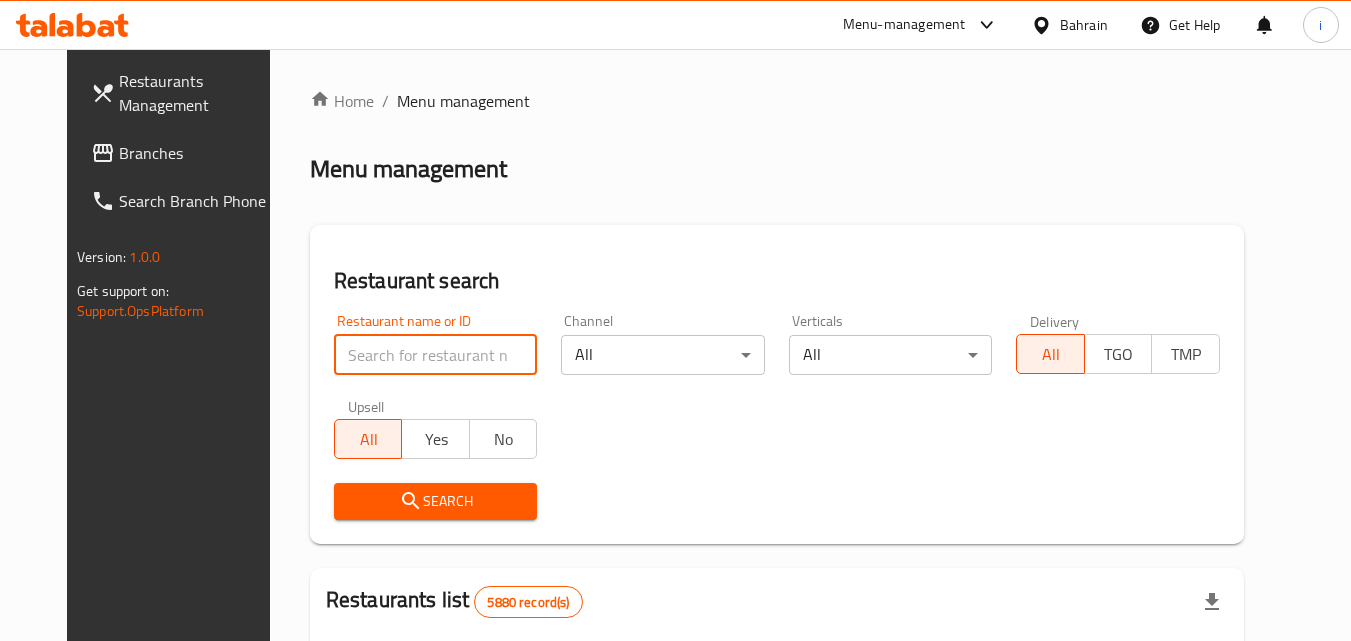 paste on "660819" 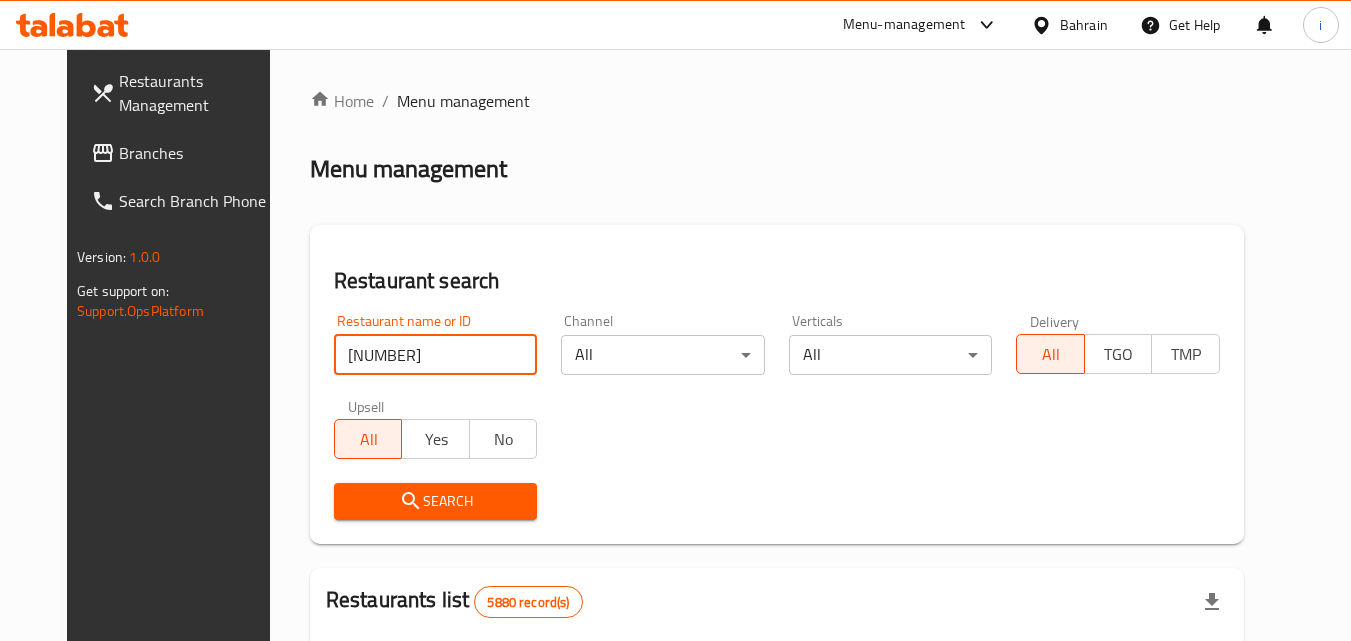 type on "660819" 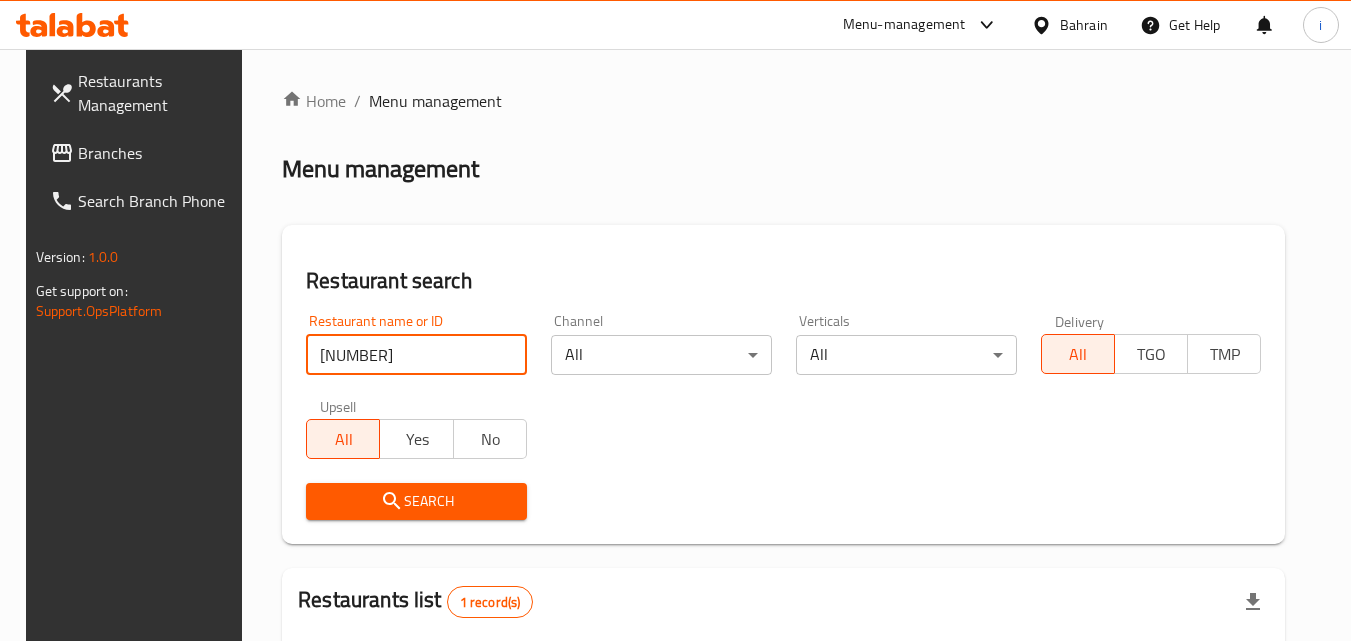 click on "Bahrain" at bounding box center [1084, 25] 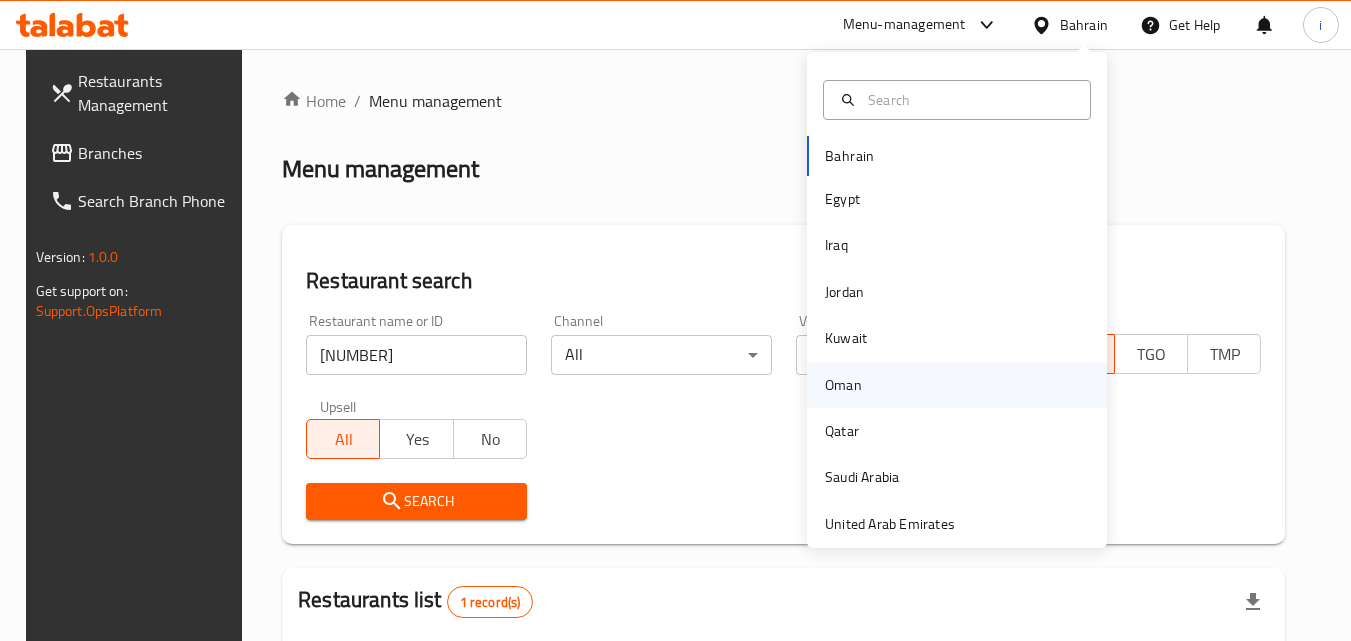 click on "Oman" at bounding box center [843, 385] 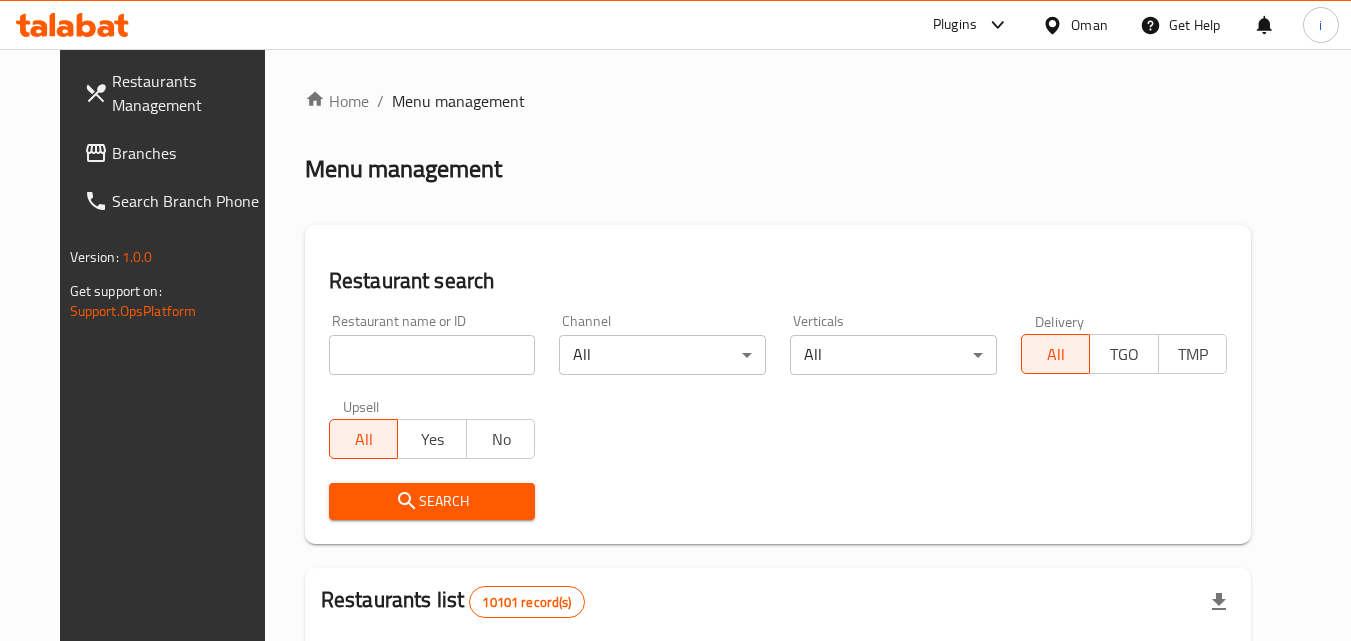 click at bounding box center (993, 25) 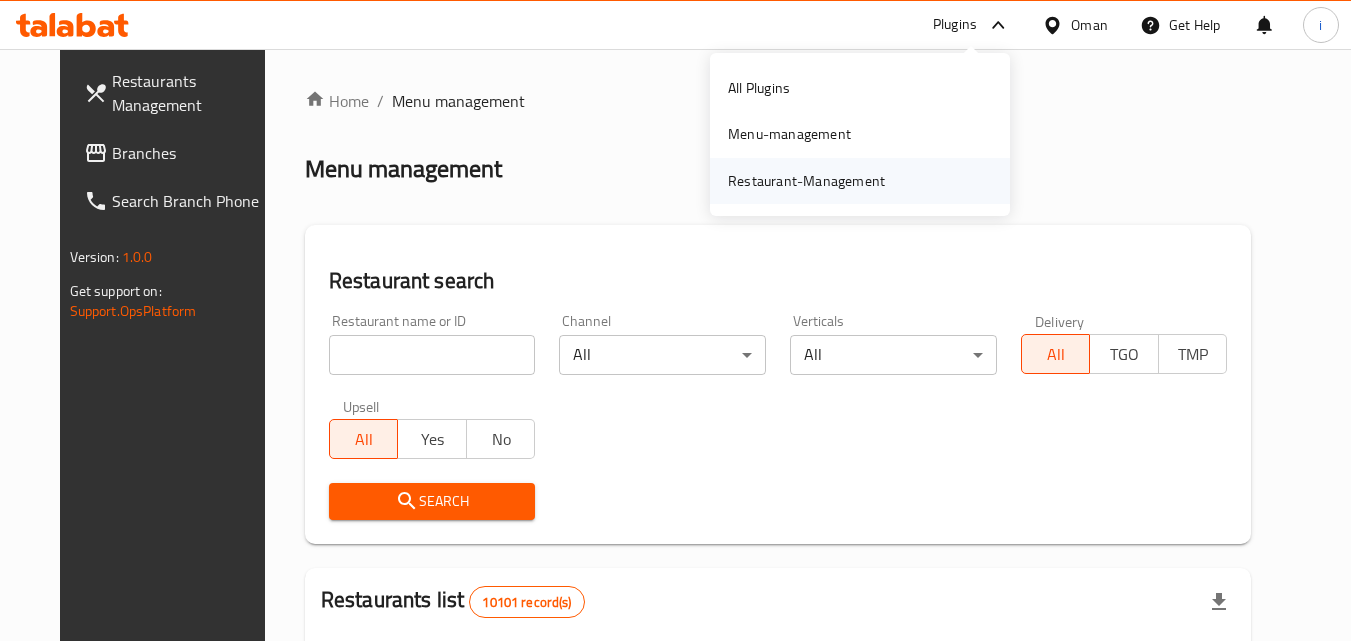 click on "Restaurant-Management" at bounding box center [806, 181] 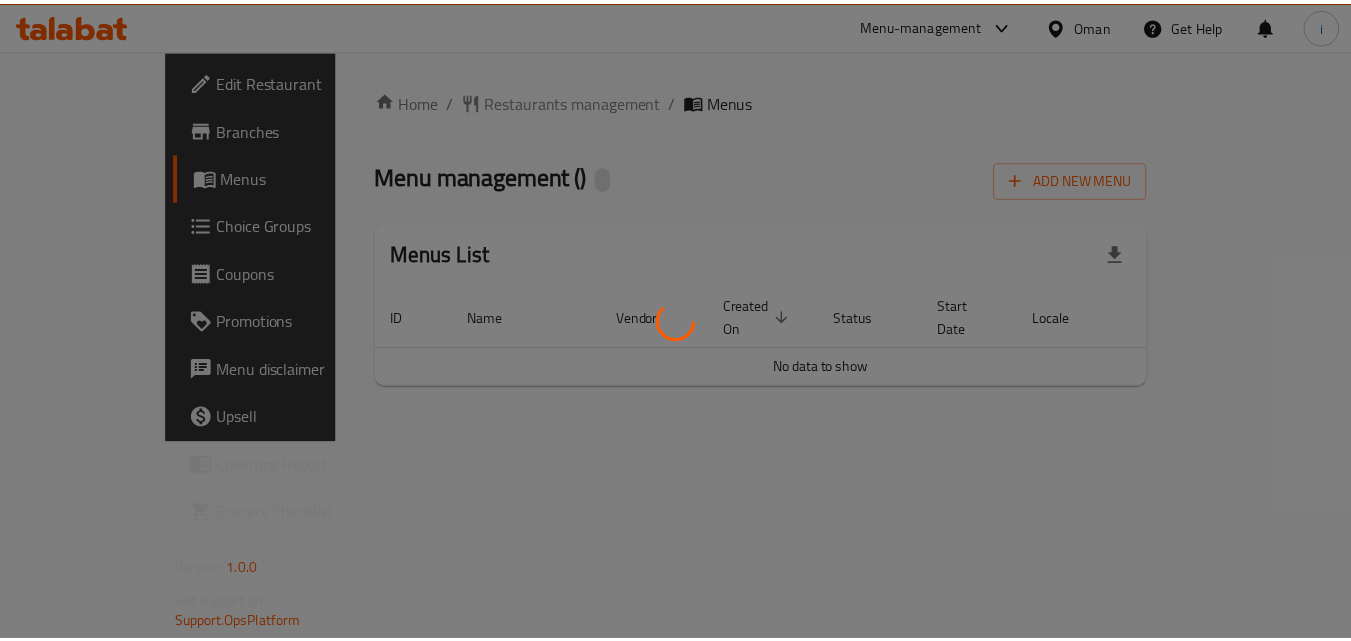 scroll, scrollTop: 0, scrollLeft: 0, axis: both 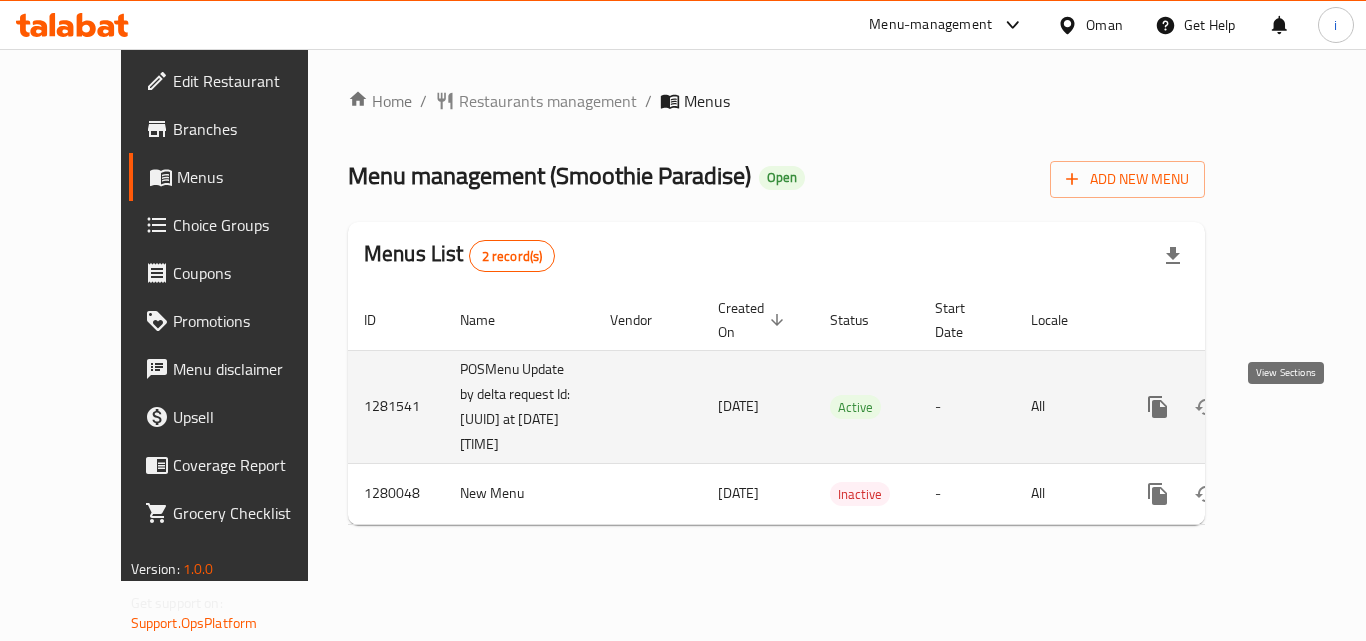 click 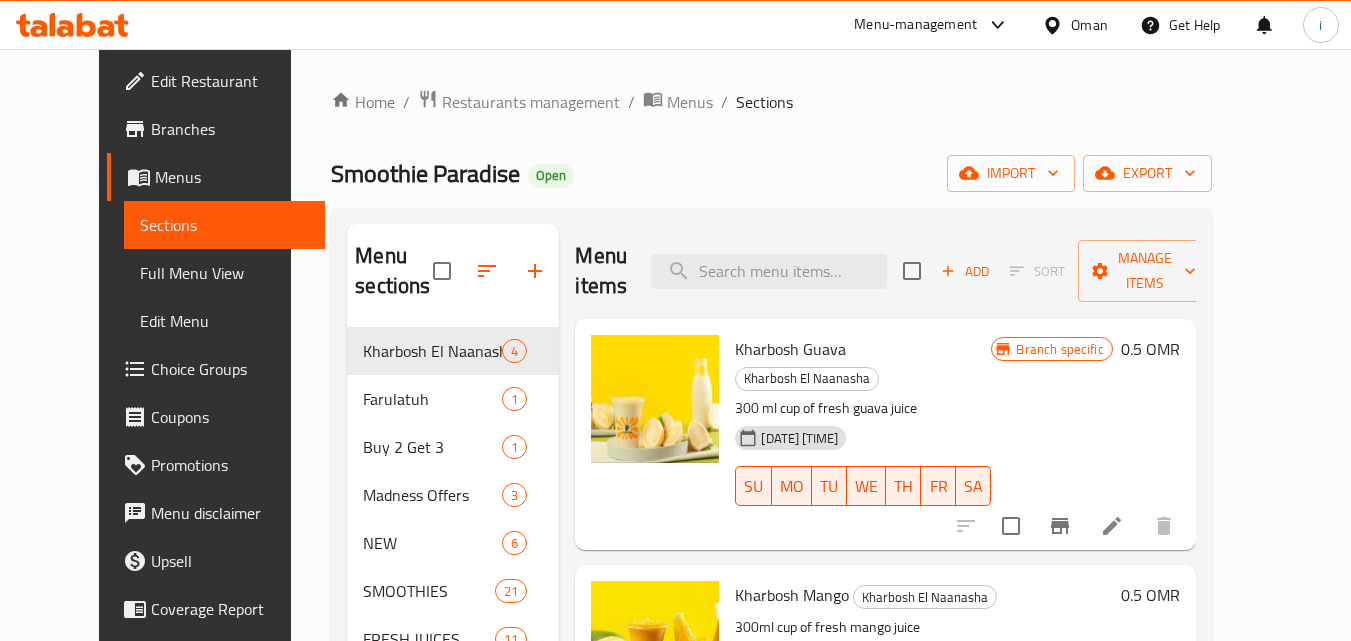 click on "Choice Groups" at bounding box center [230, 369] 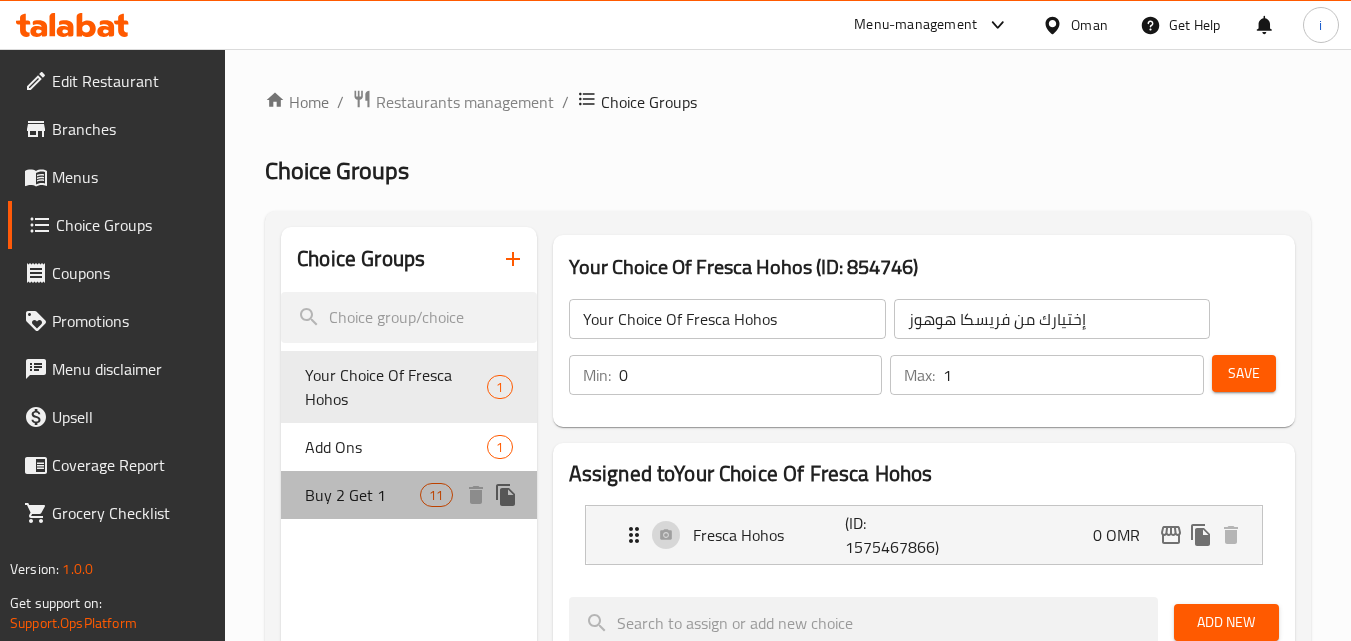 click on "Buy 2 Get 1" at bounding box center (362, 495) 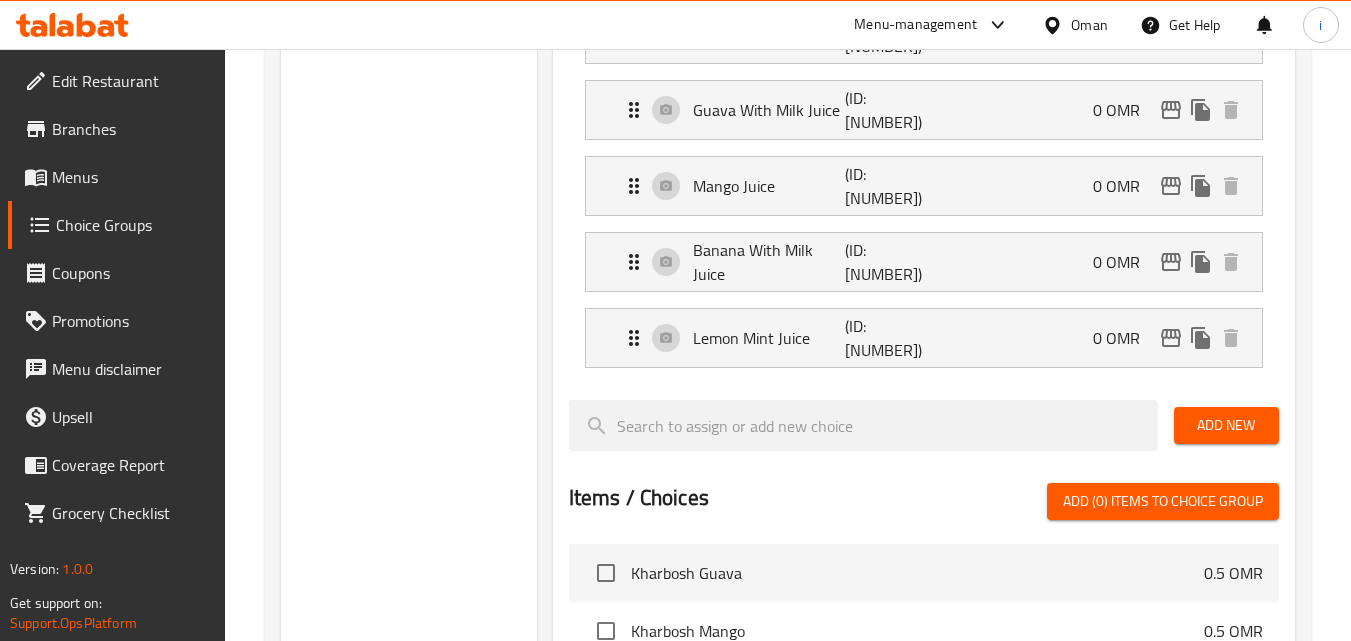 scroll, scrollTop: 357, scrollLeft: 0, axis: vertical 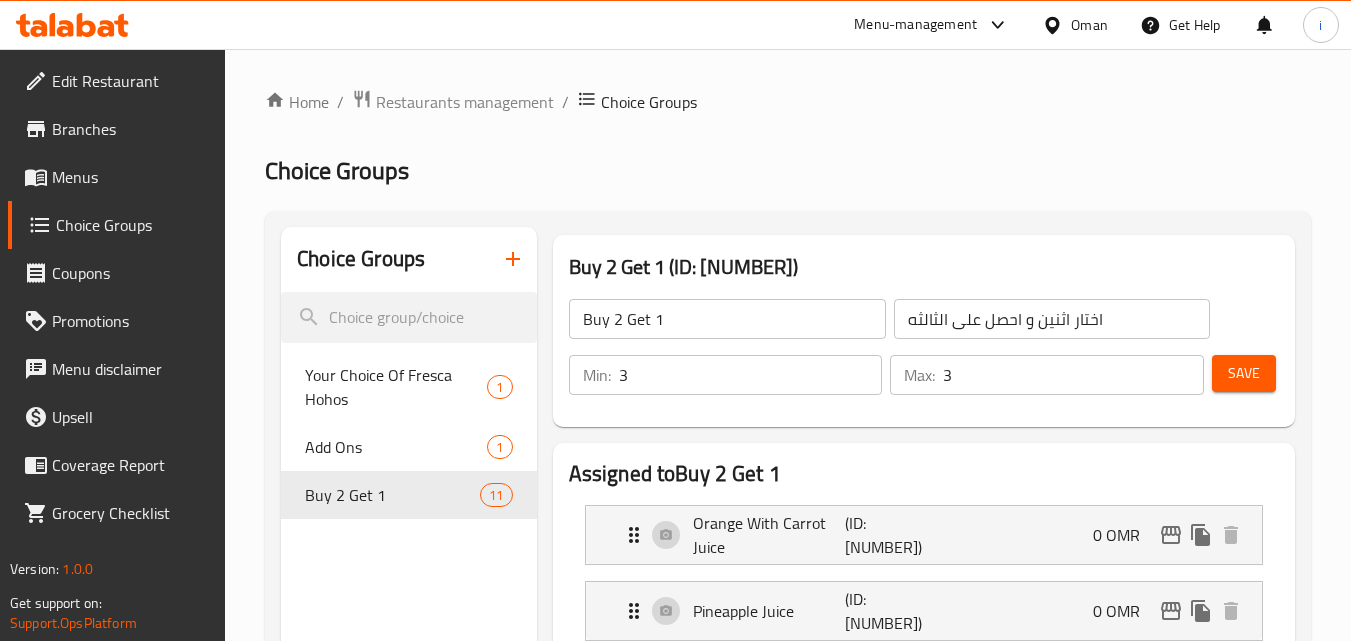 click at bounding box center [1056, 25] 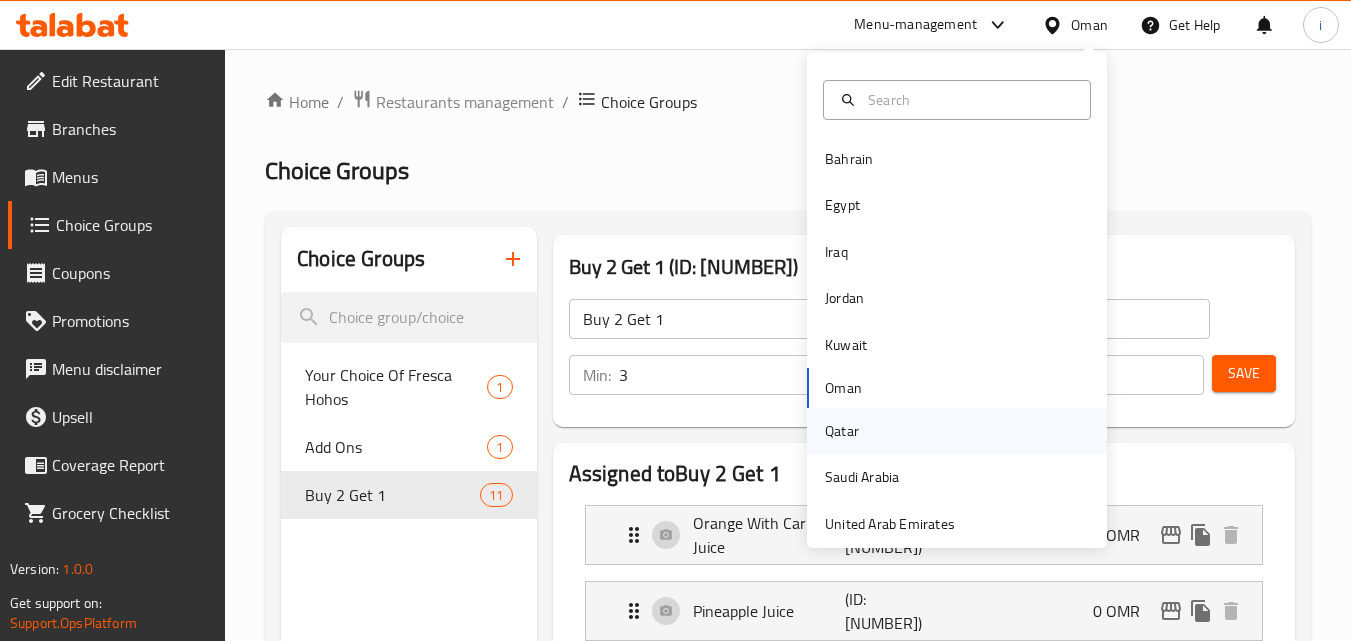 click on "Qatar" at bounding box center [842, 431] 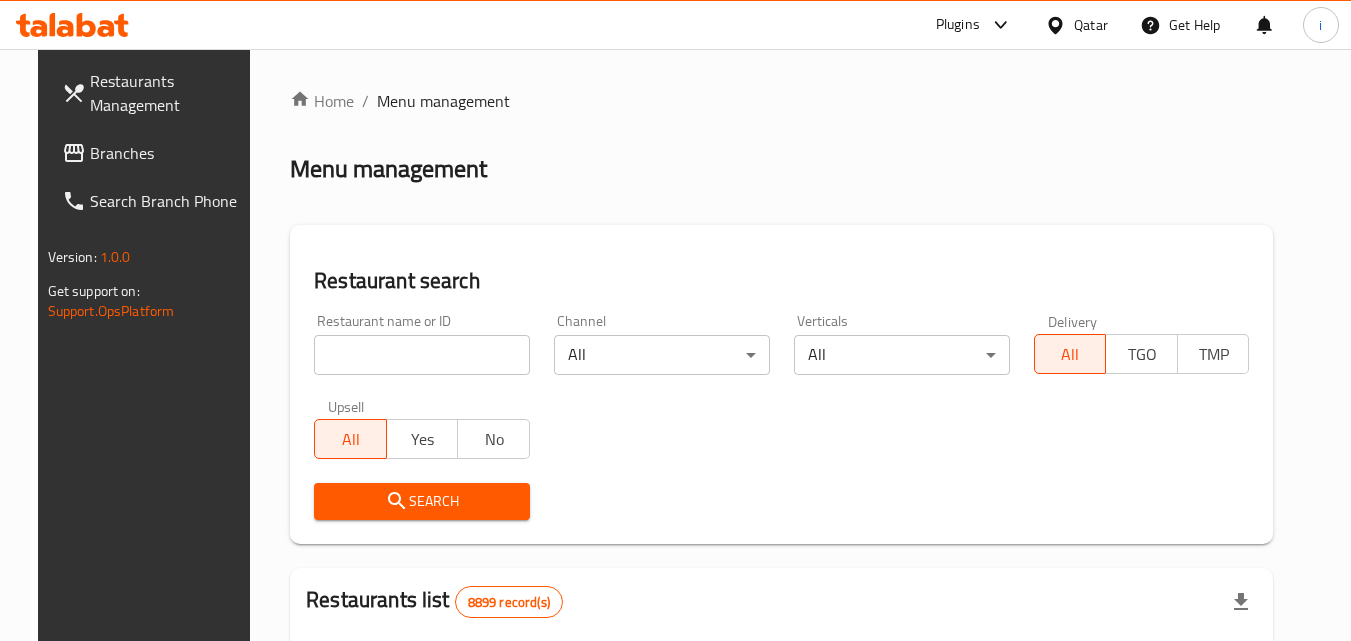 click on "Plugins" at bounding box center [958, 25] 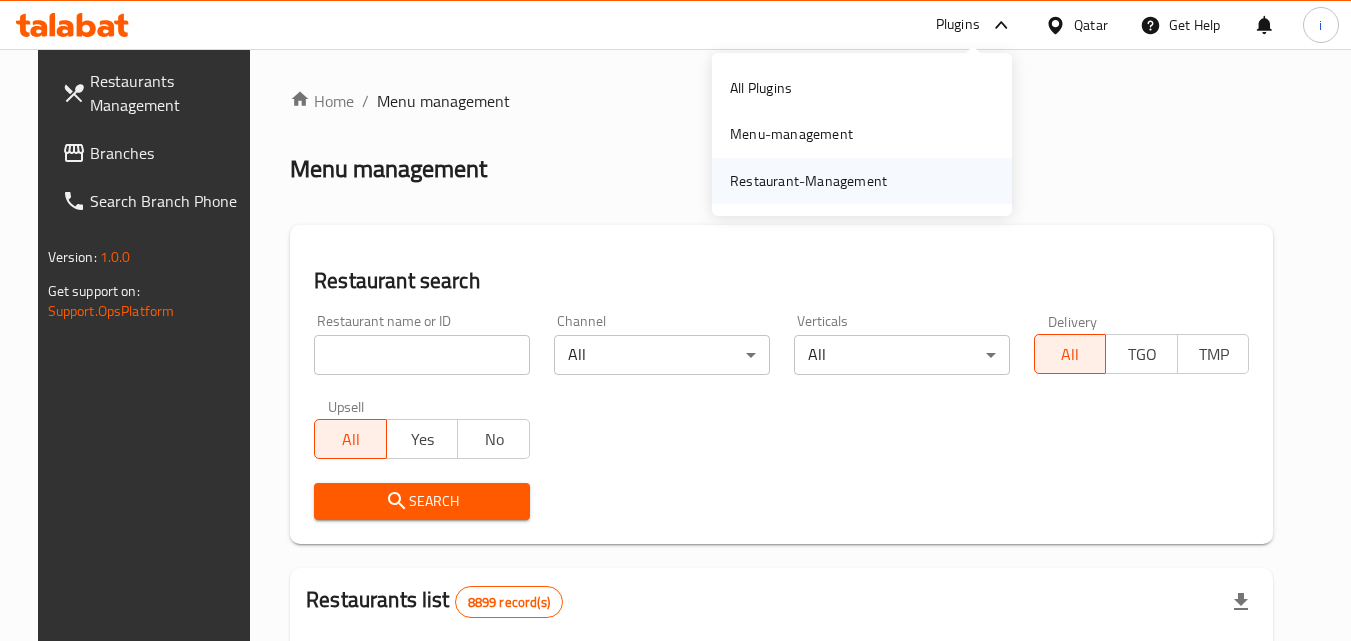 click on "Restaurant-Management" at bounding box center [808, 181] 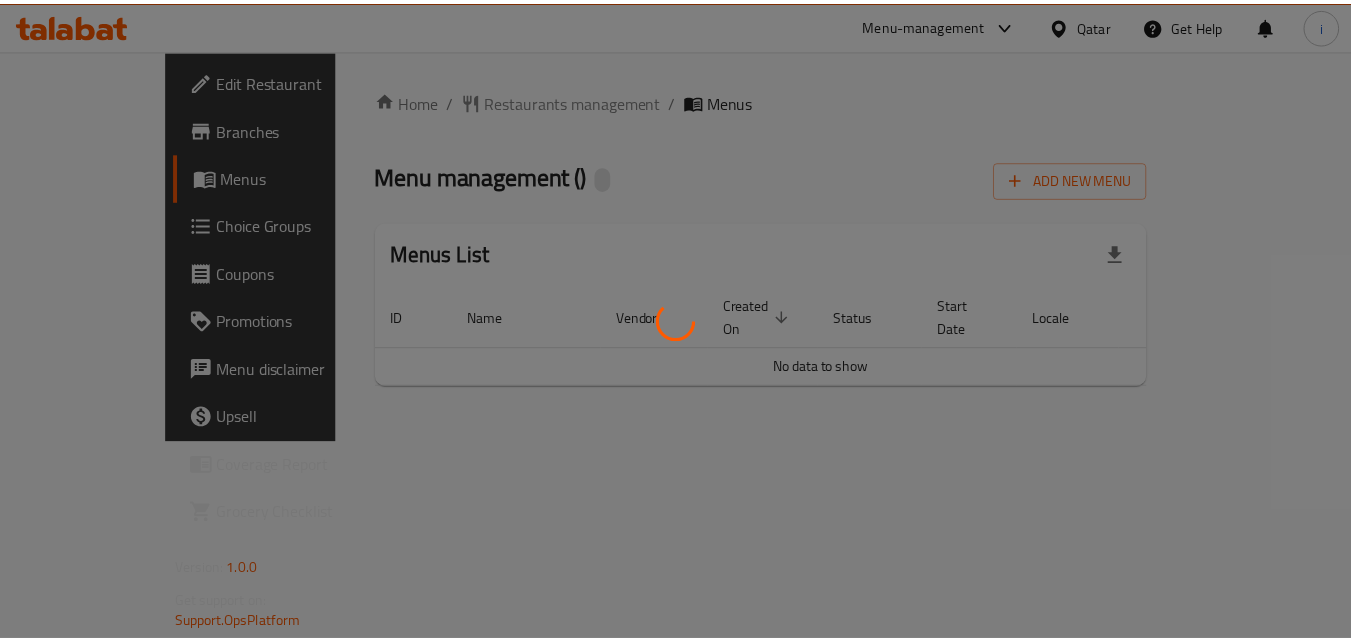 scroll, scrollTop: 0, scrollLeft: 0, axis: both 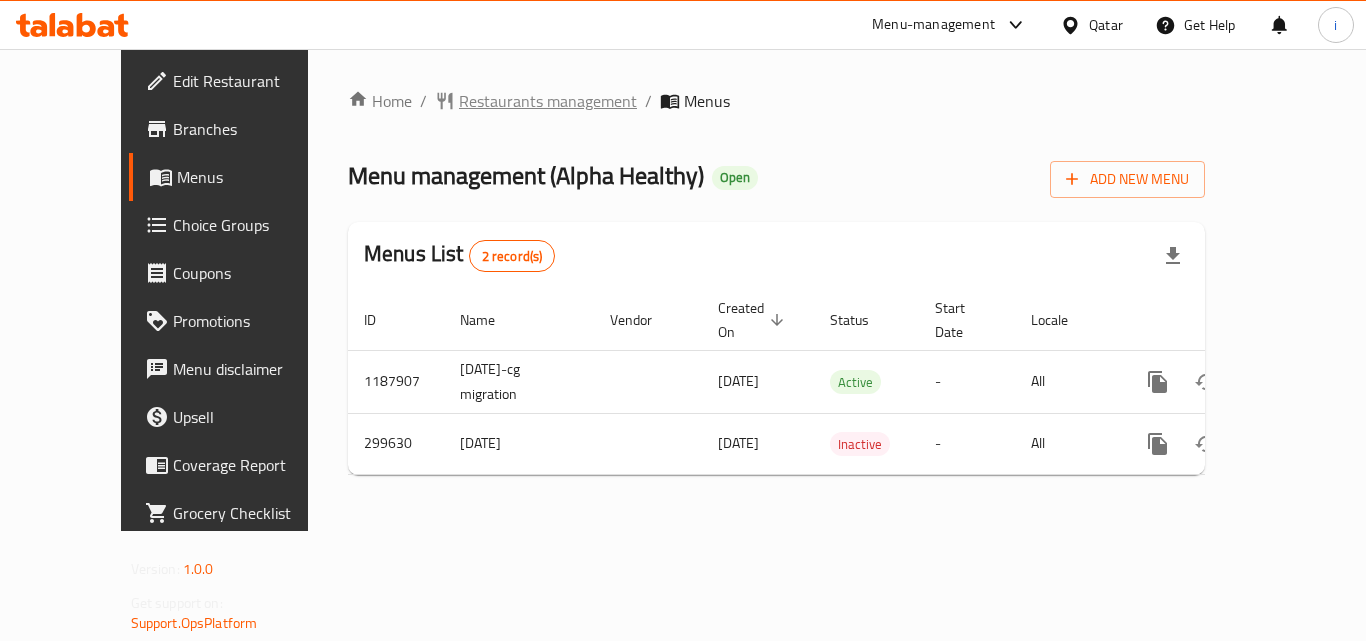 click on "Restaurants management" at bounding box center [548, 101] 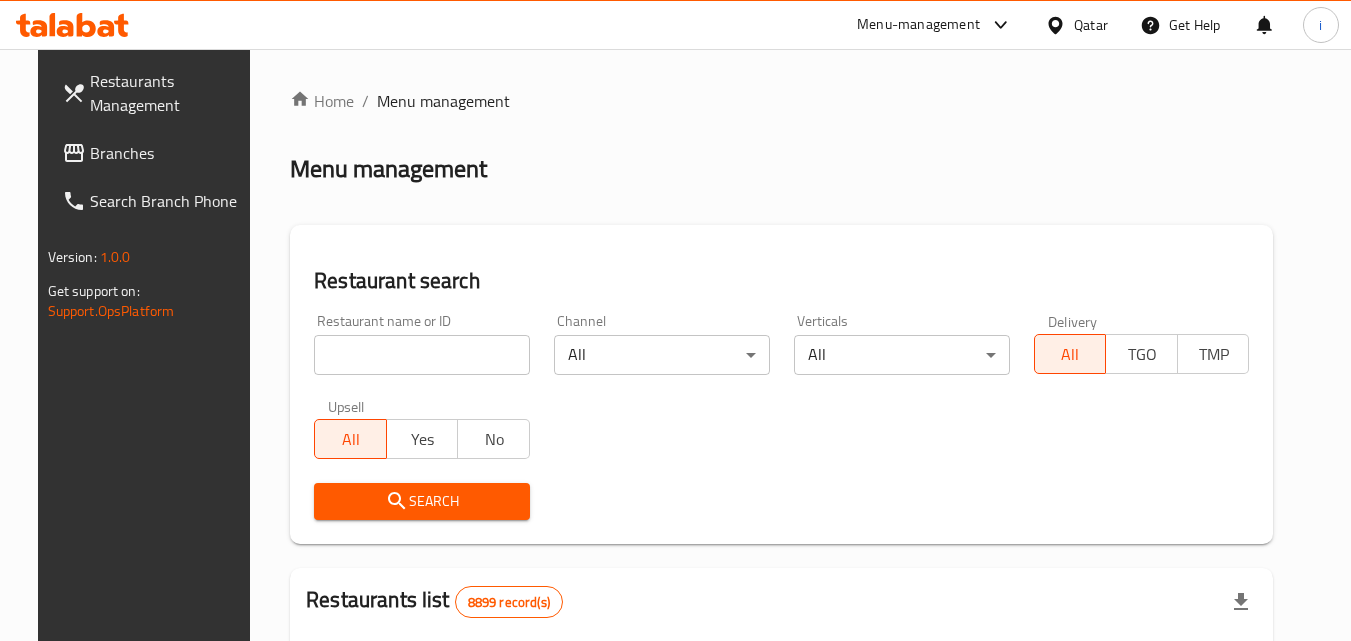 click at bounding box center [422, 355] 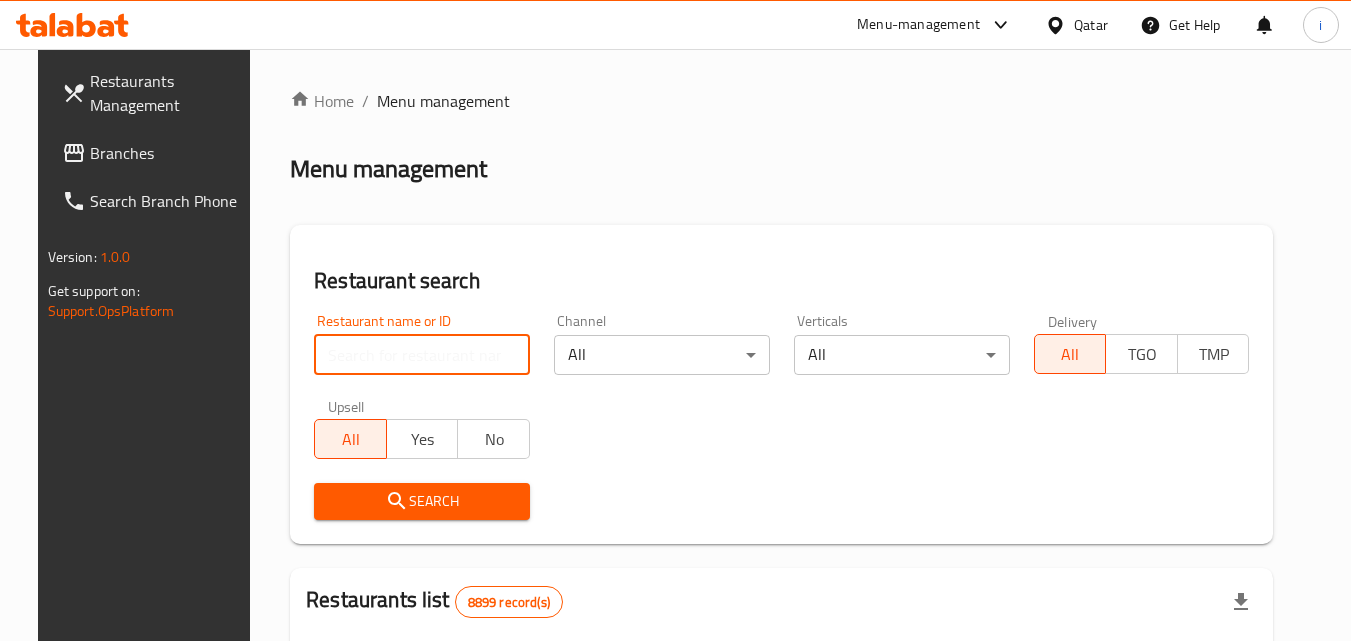 paste on "628574" 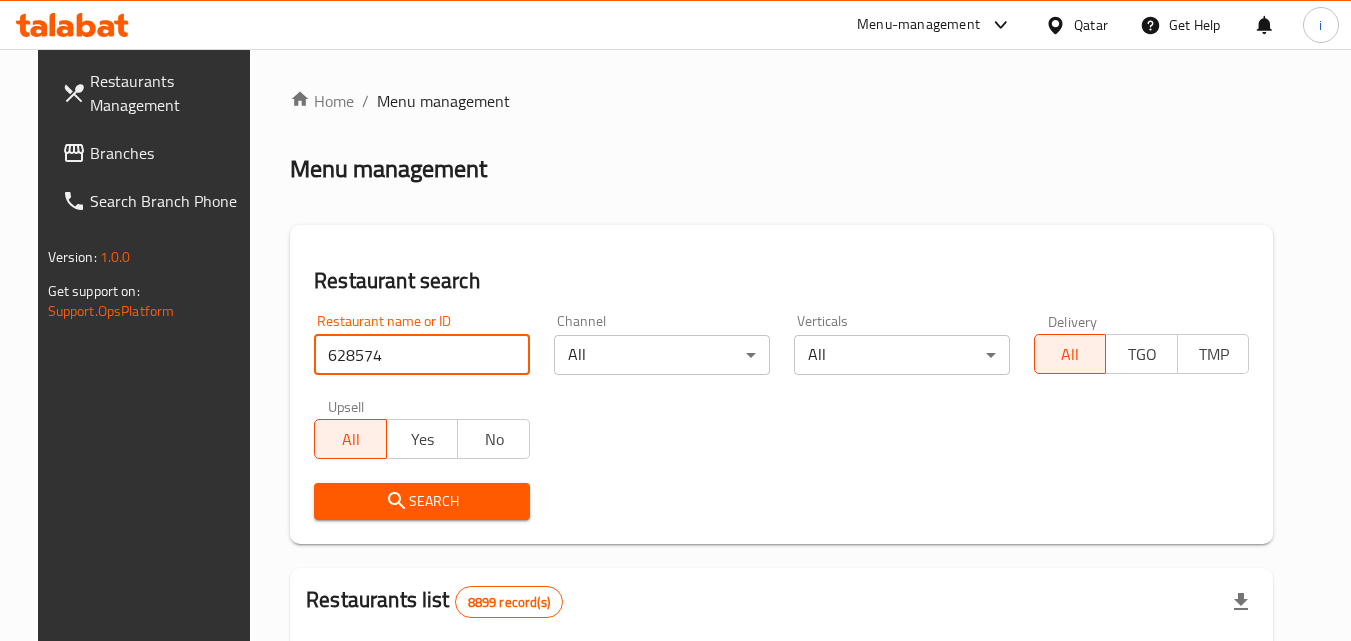 type on "628574" 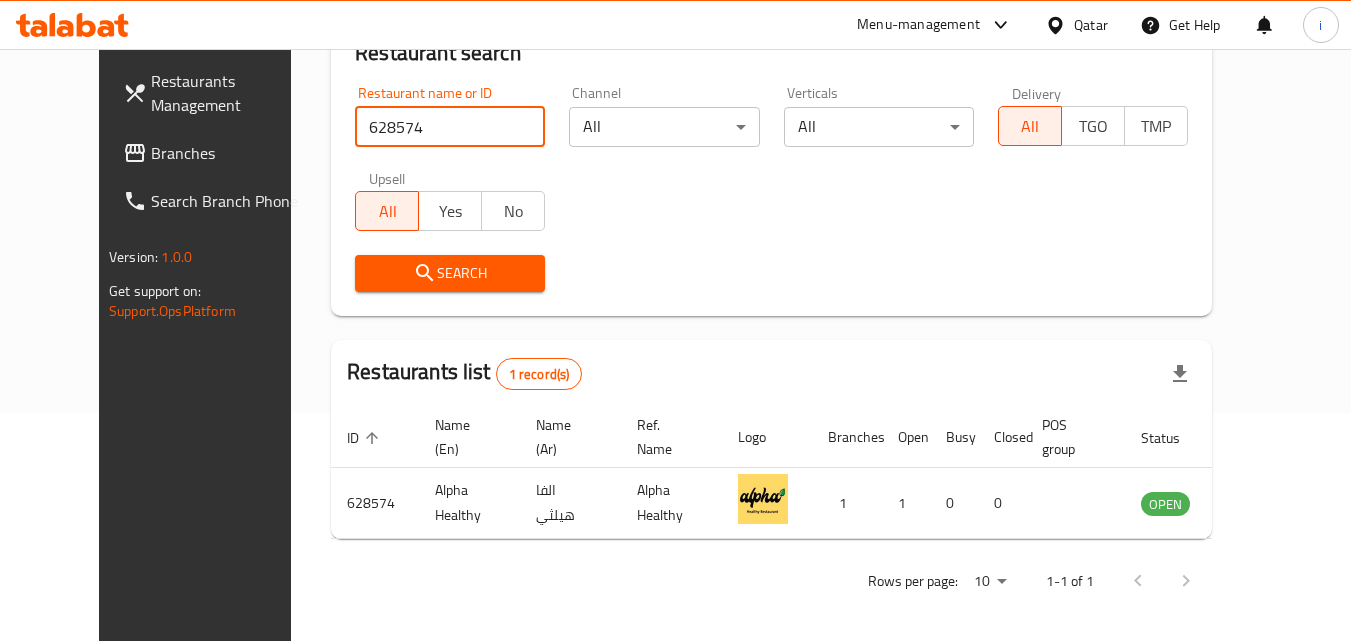 scroll, scrollTop: 234, scrollLeft: 0, axis: vertical 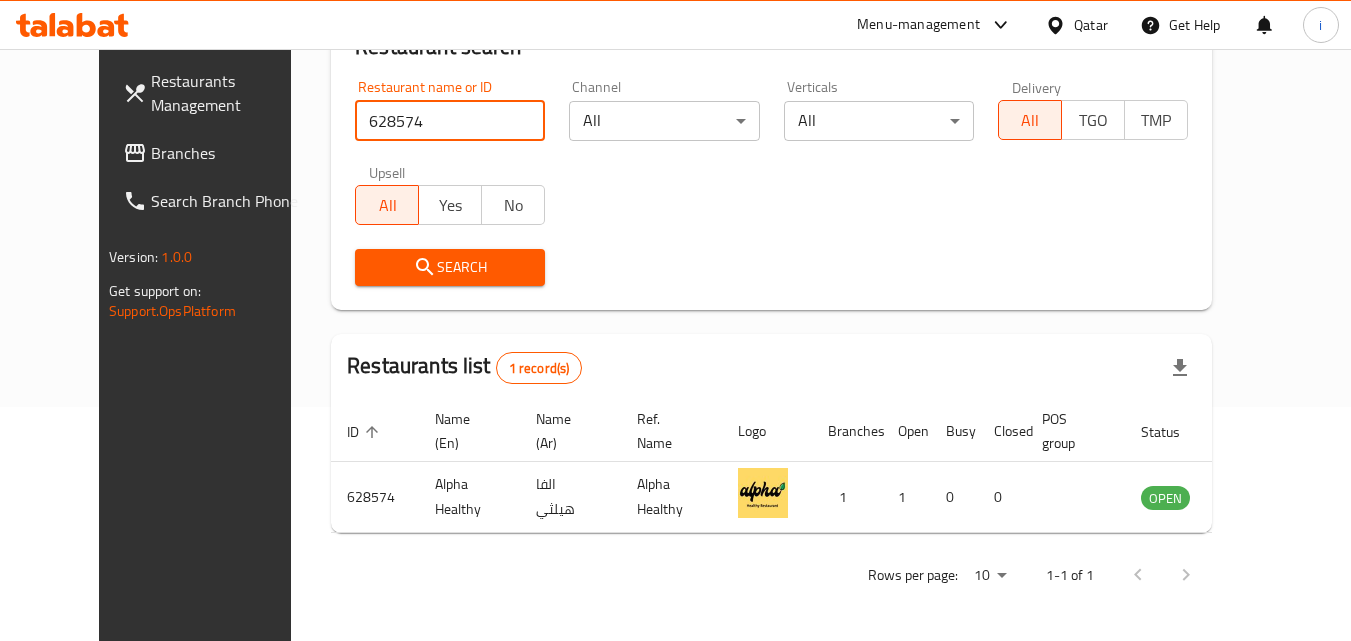 click on "Qatar" at bounding box center [1076, 25] 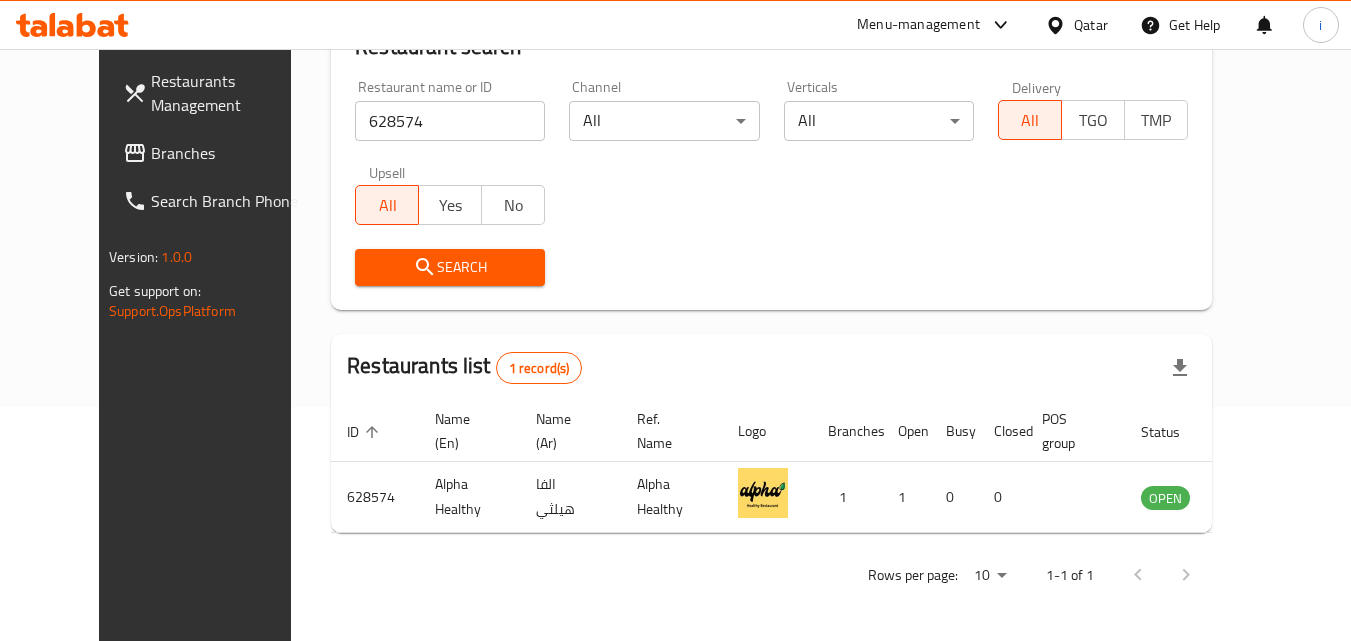 click on "Qatar" at bounding box center [1091, 25] 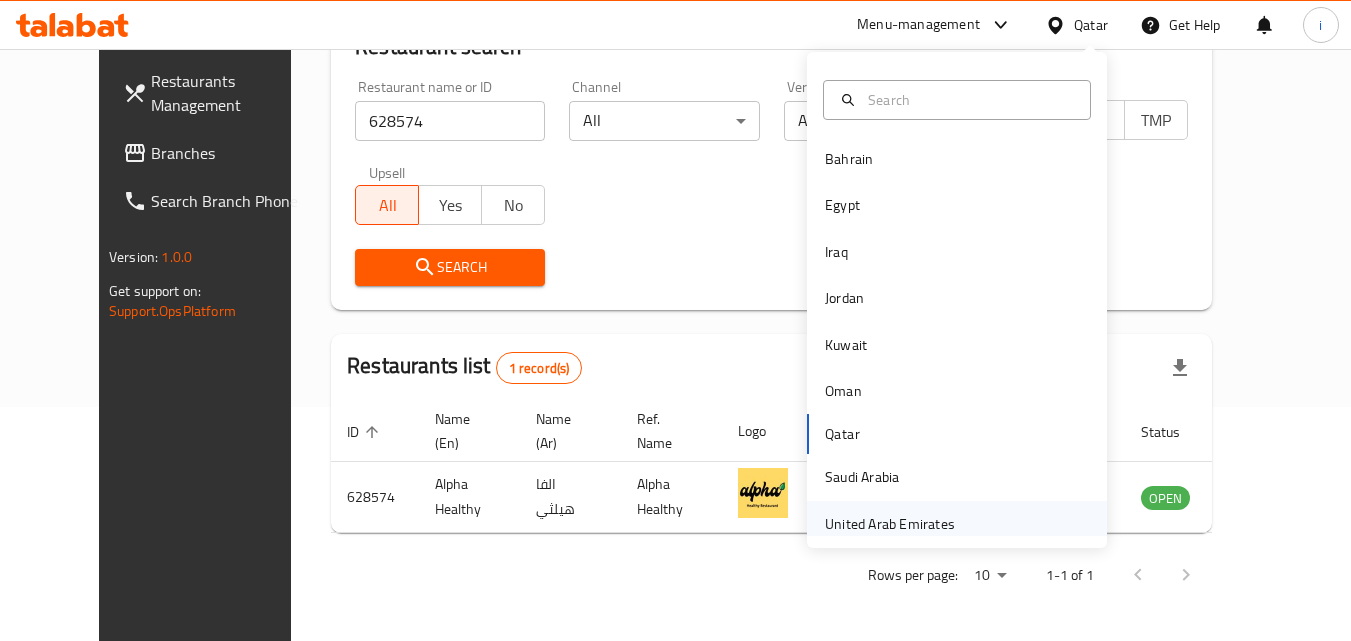 click on "United Arab Emirates" at bounding box center (890, 524) 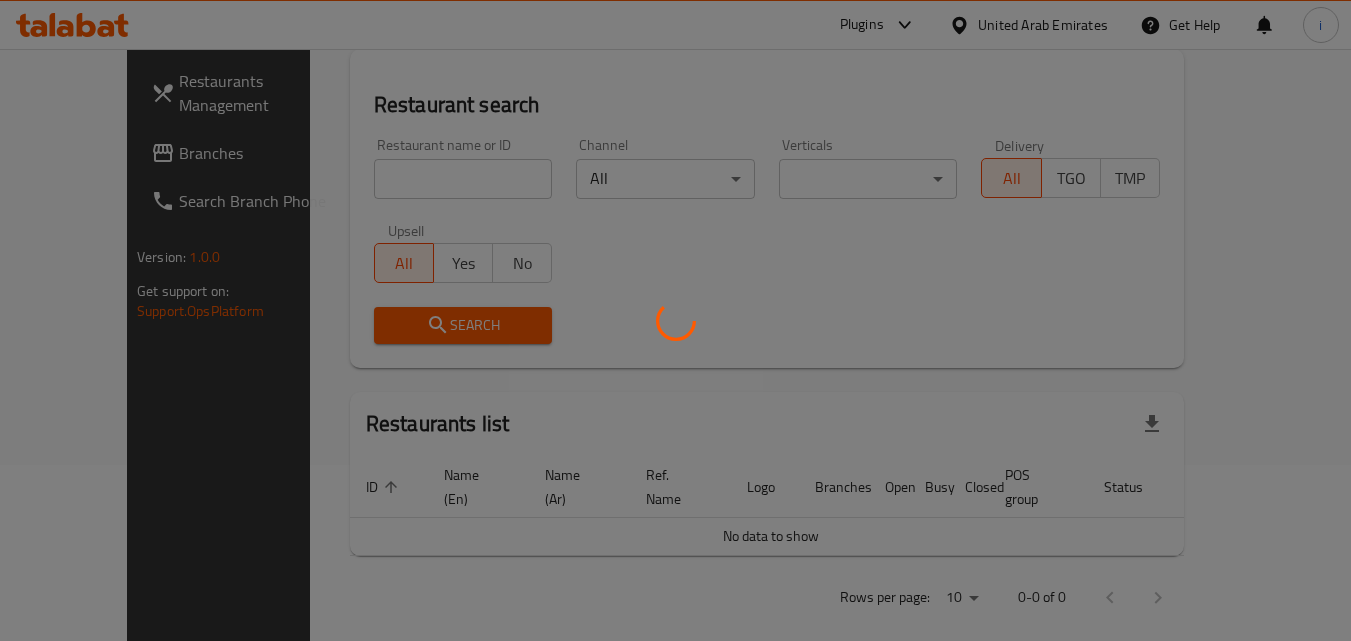 scroll, scrollTop: 234, scrollLeft: 0, axis: vertical 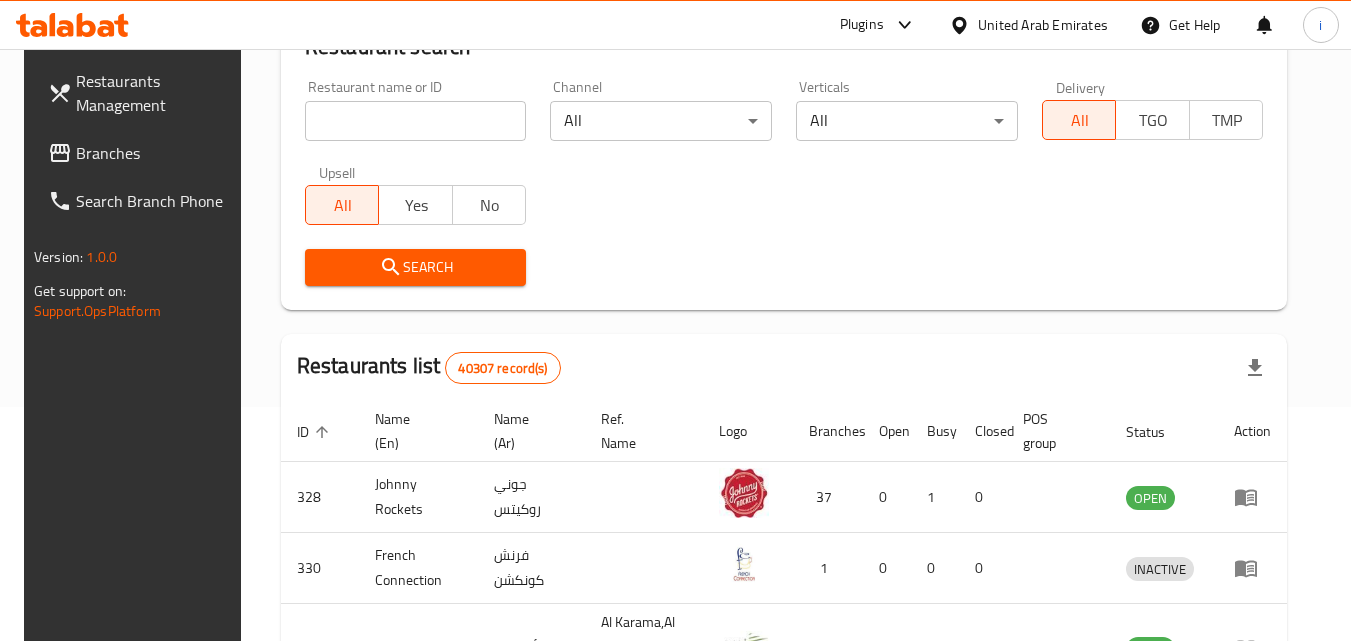 click on "Plugins" at bounding box center [862, 25] 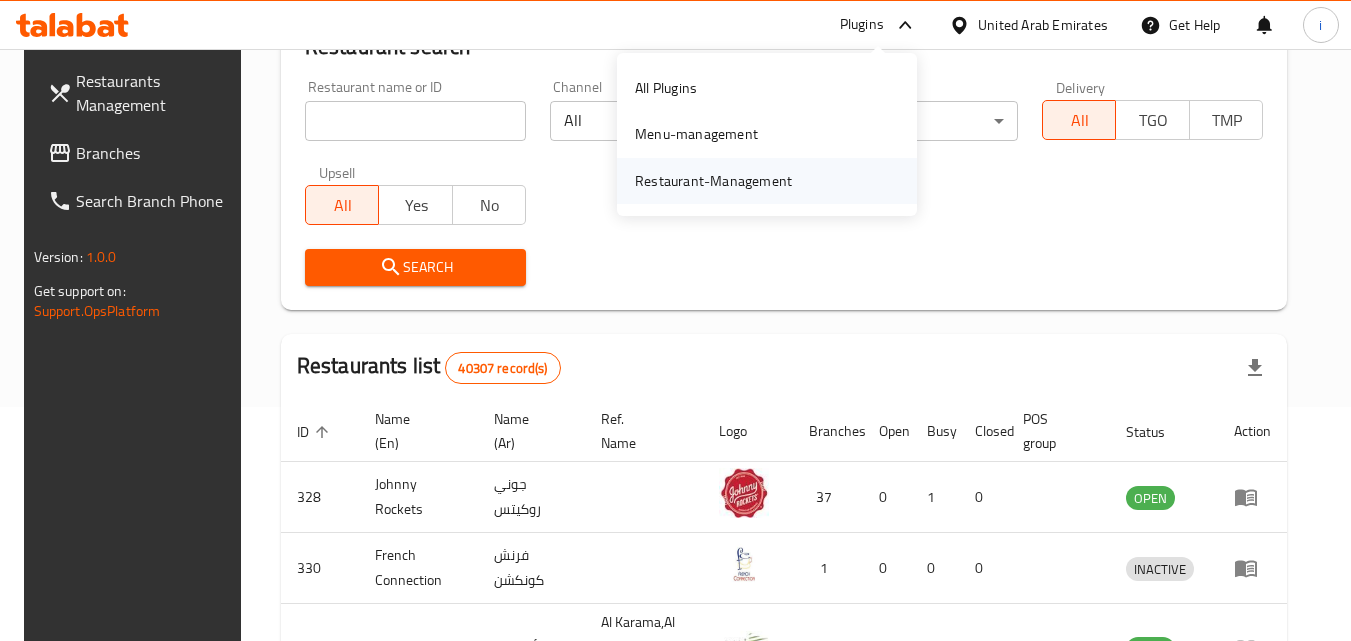 click on "Restaurant-Management" at bounding box center (713, 181) 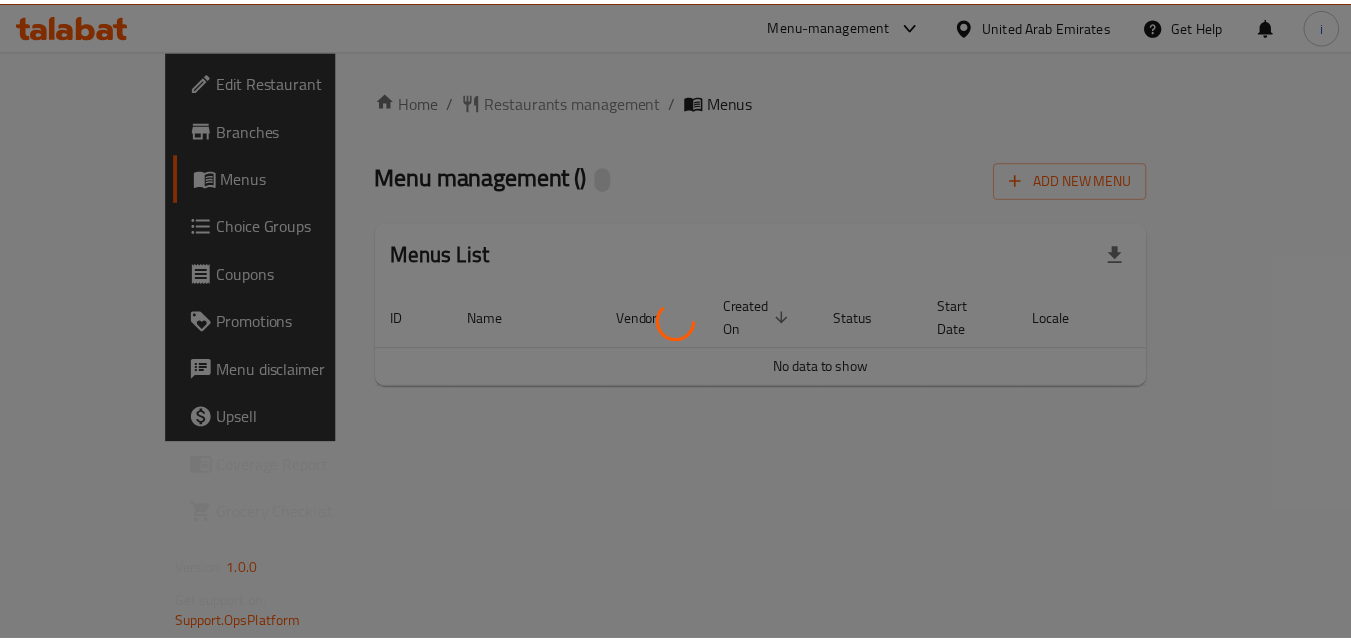 scroll, scrollTop: 0, scrollLeft: 0, axis: both 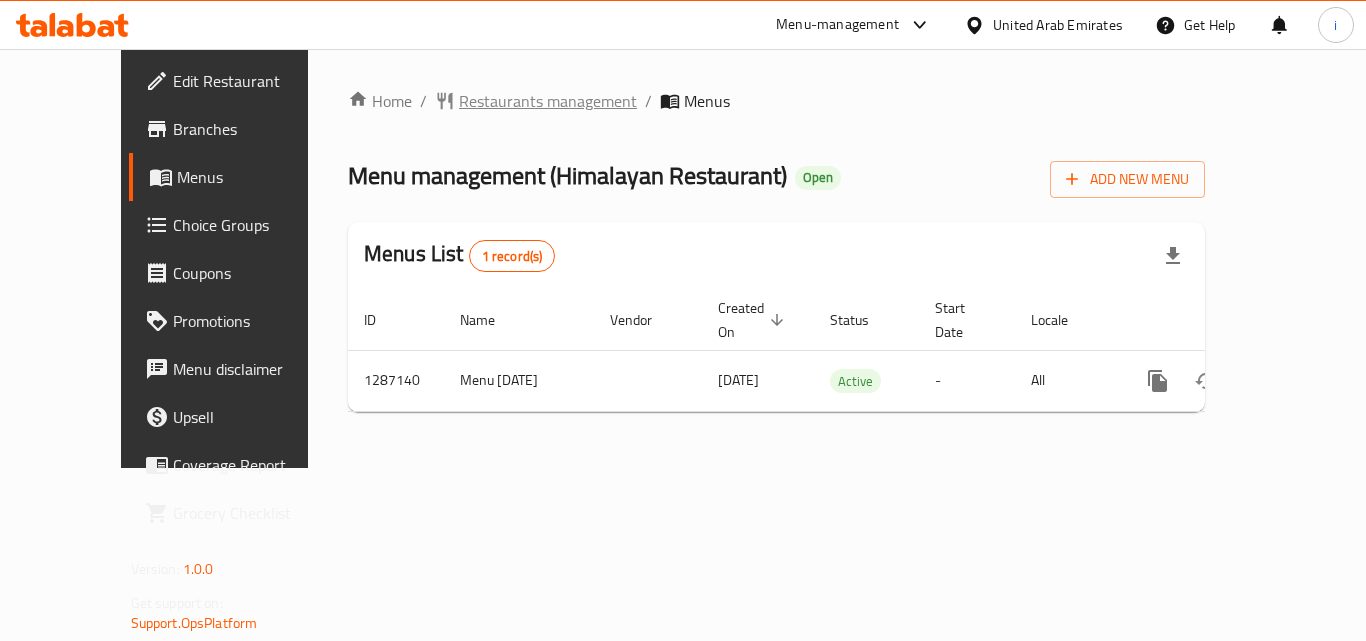 click on "Restaurants management" at bounding box center (548, 101) 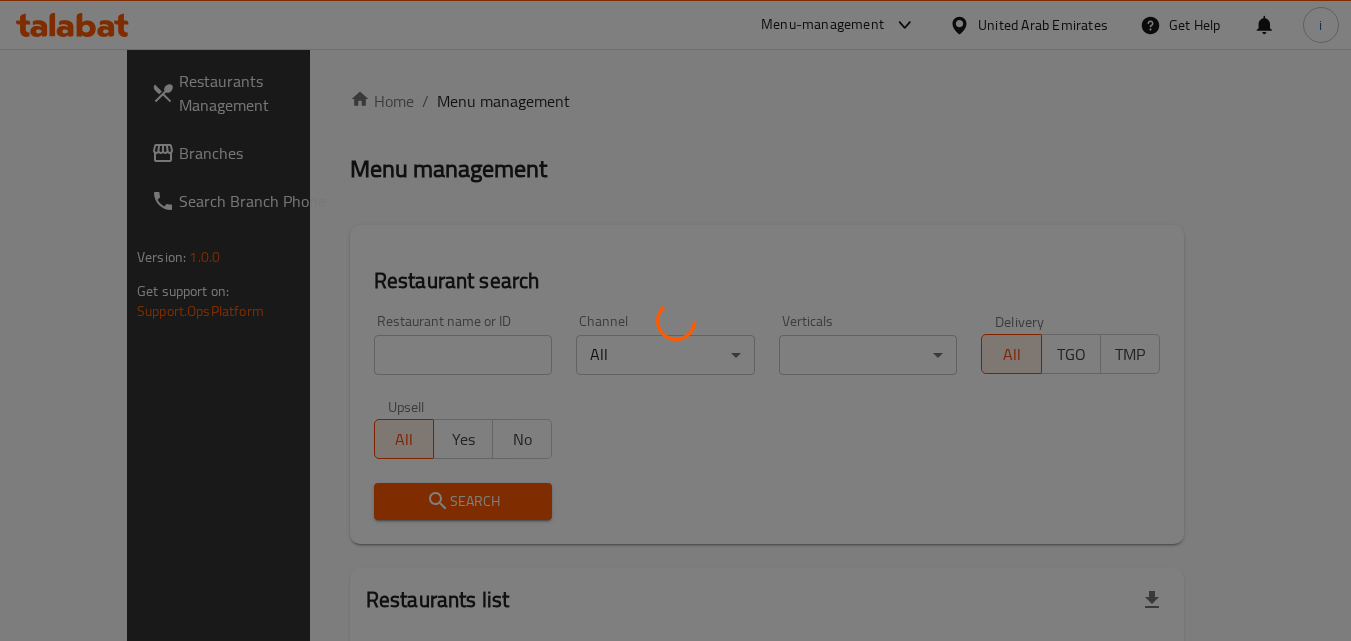 click at bounding box center (675, 320) 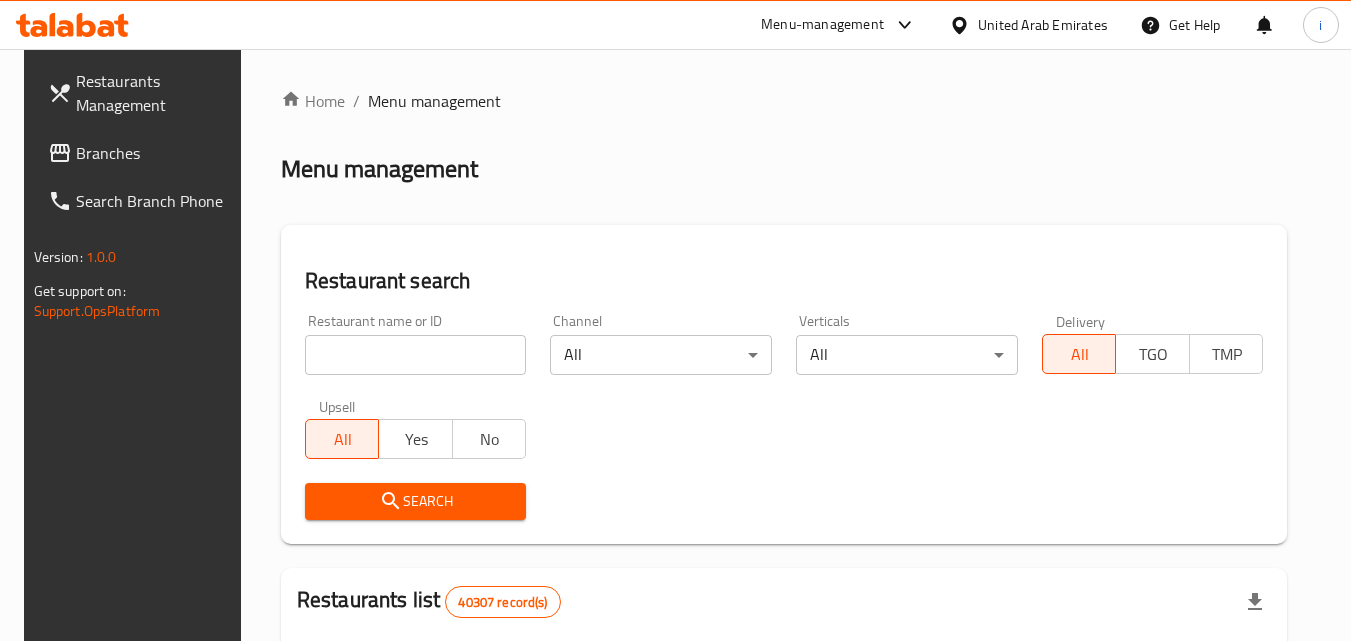 click at bounding box center [416, 355] 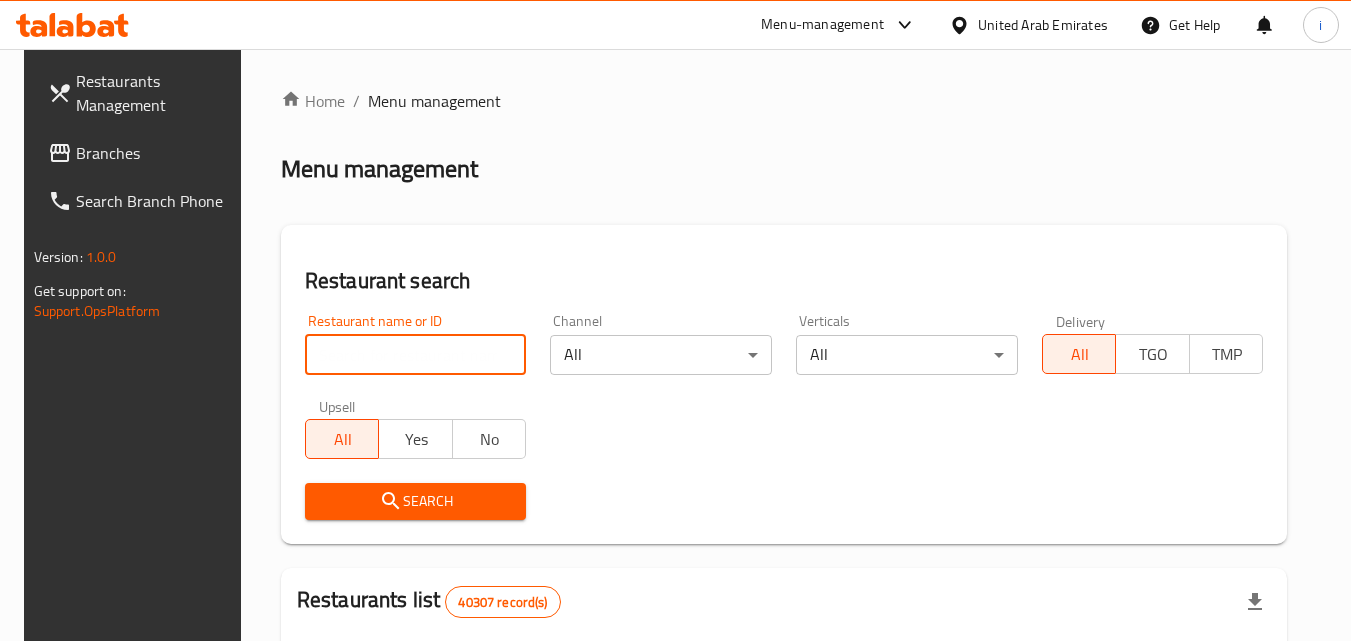 paste on "696482" 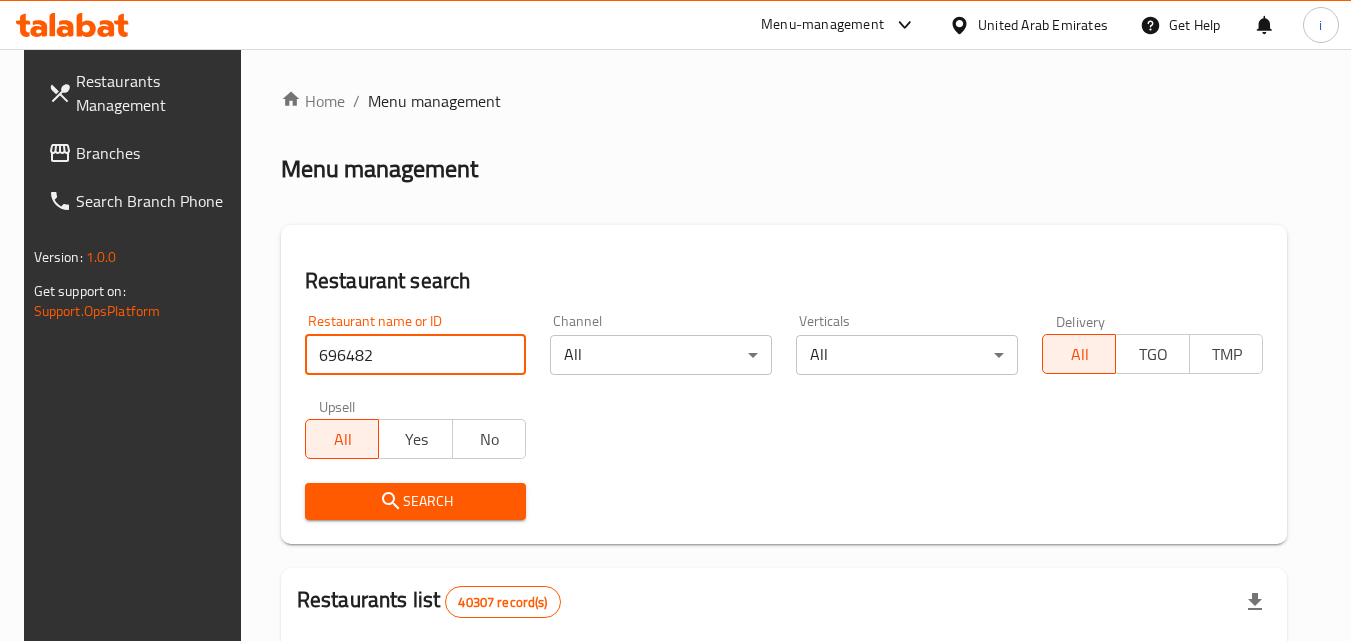 type on "696482" 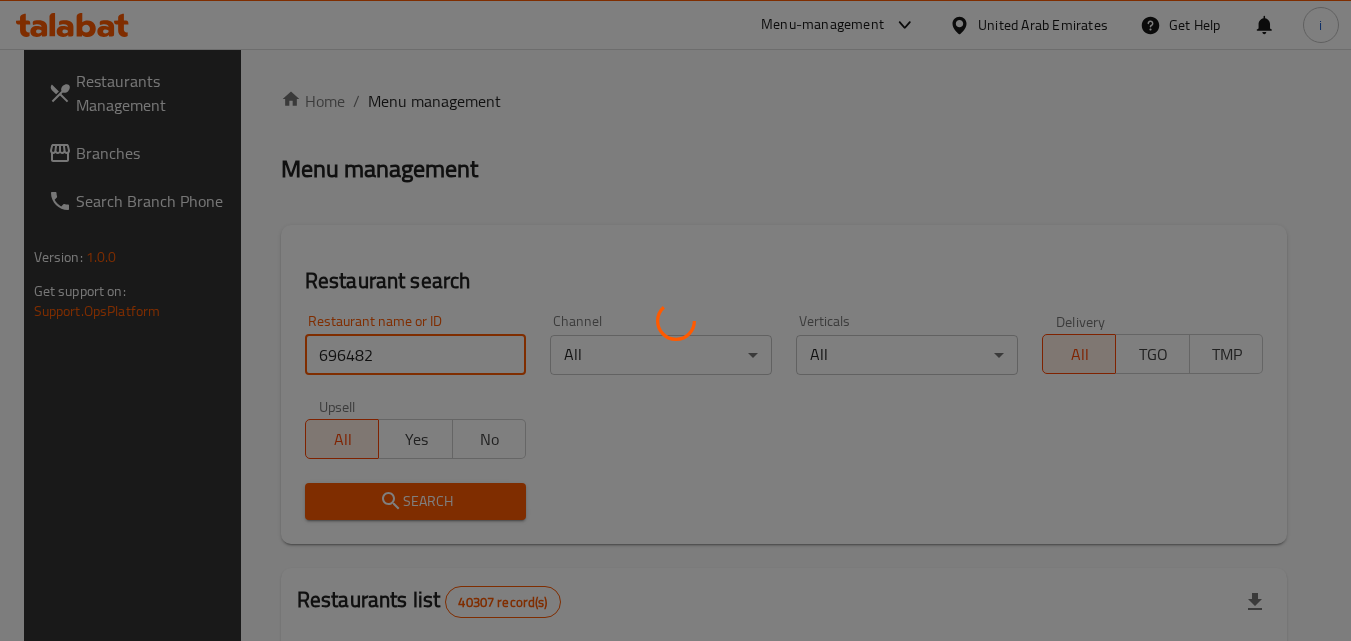 click on "Search" at bounding box center (416, 501) 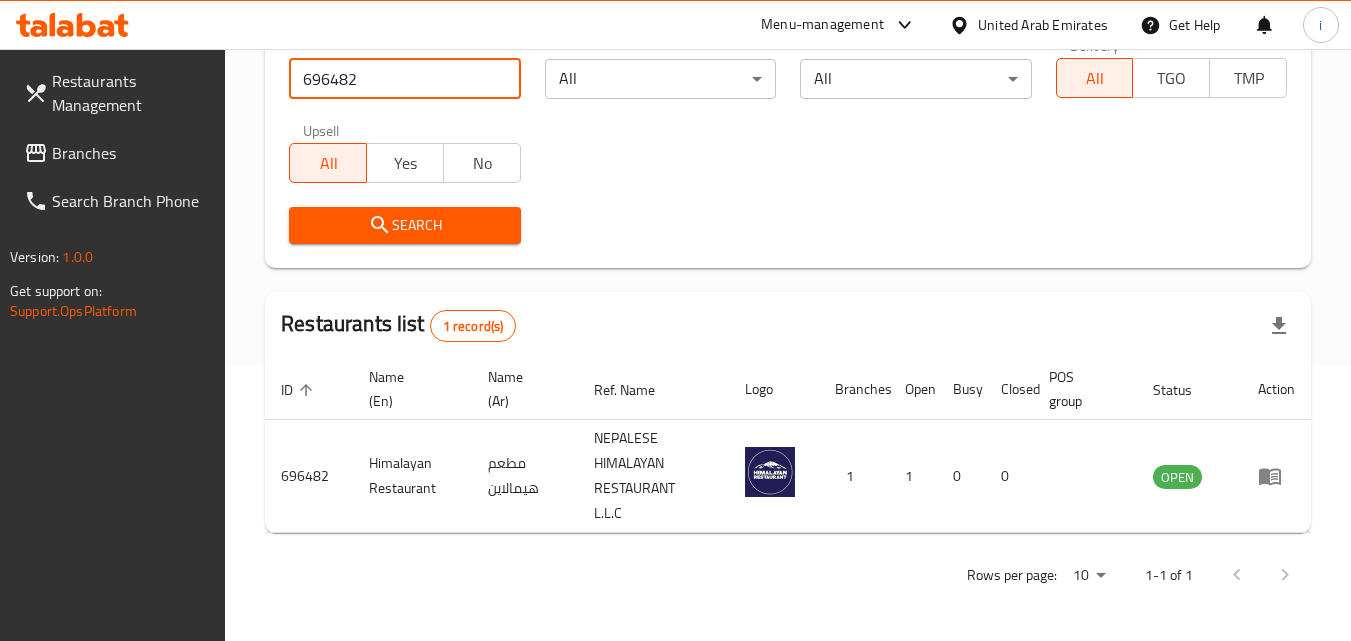 scroll, scrollTop: 251, scrollLeft: 0, axis: vertical 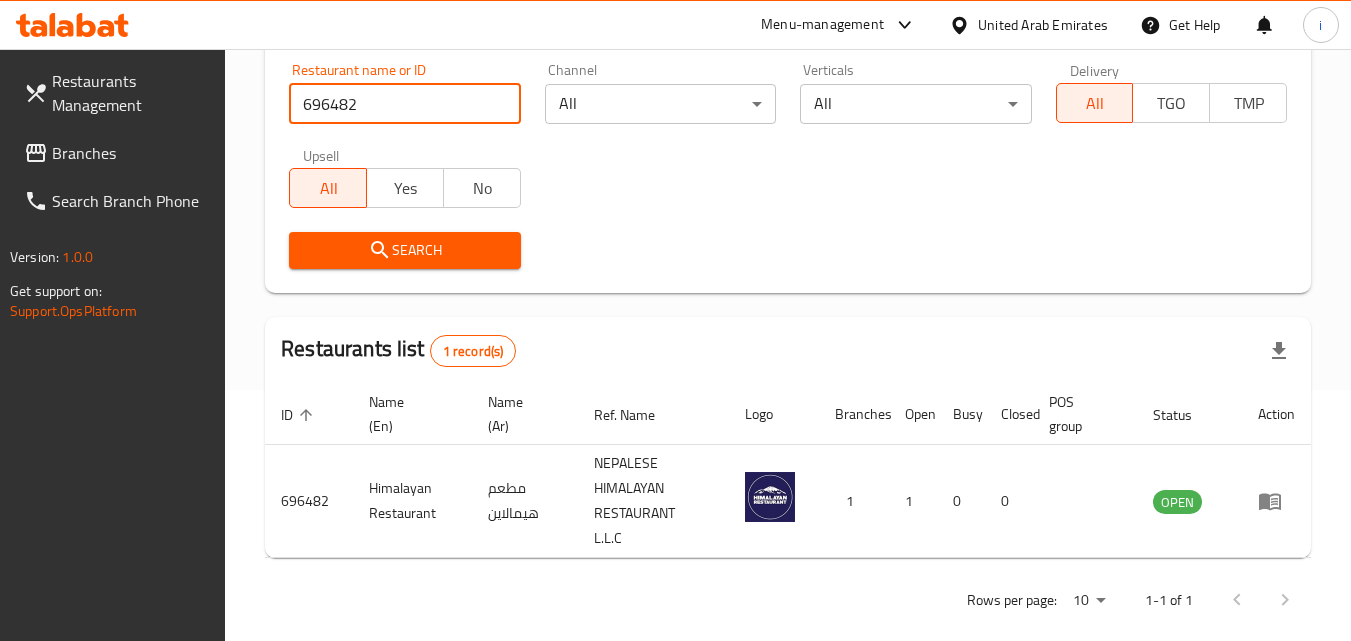 click 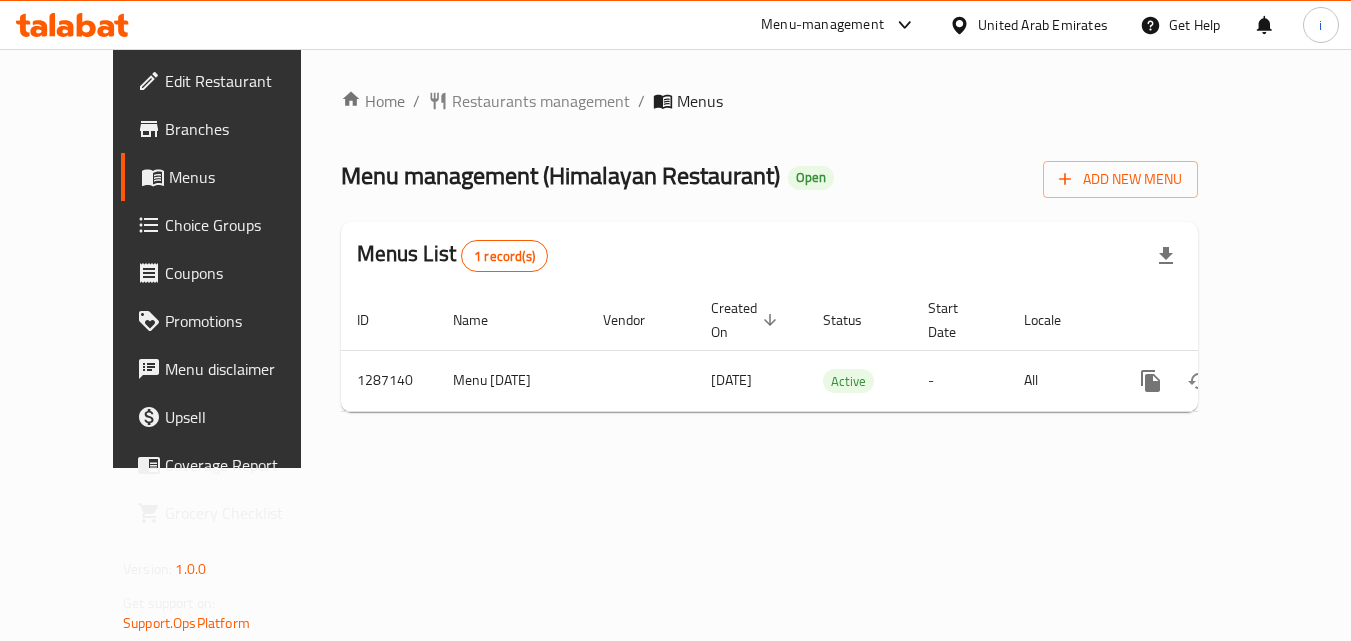 scroll, scrollTop: 0, scrollLeft: 0, axis: both 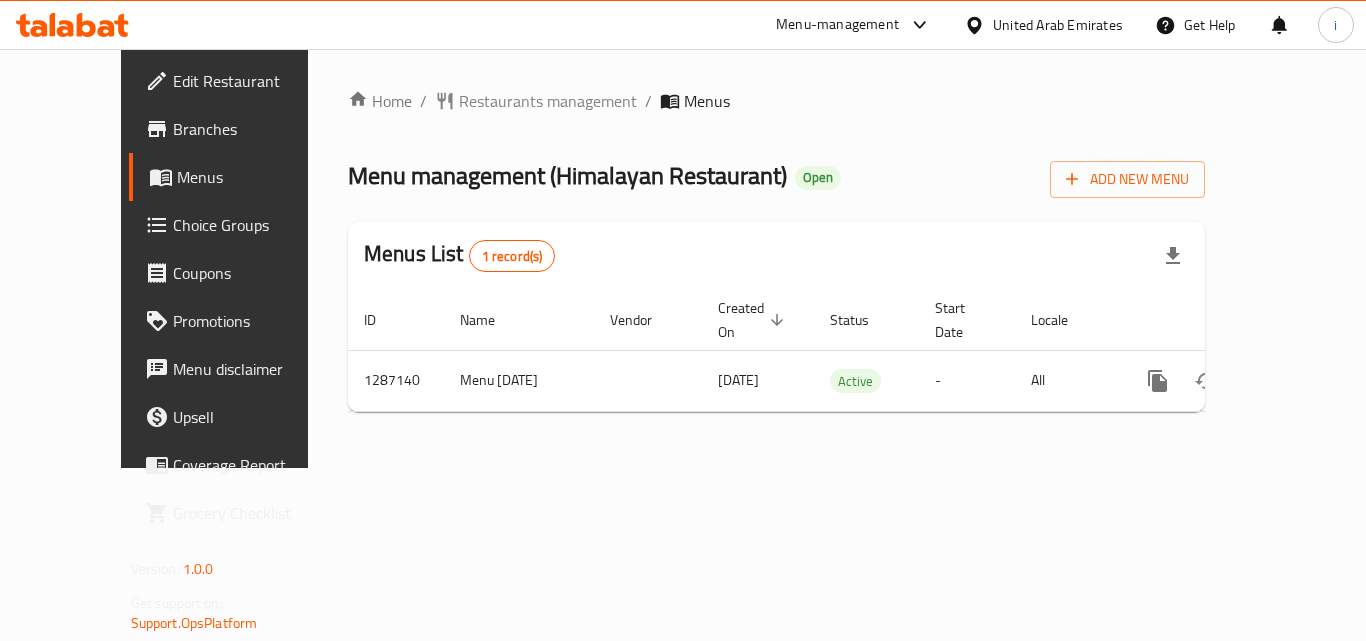 click on "United Arab Emirates" at bounding box center (1058, 25) 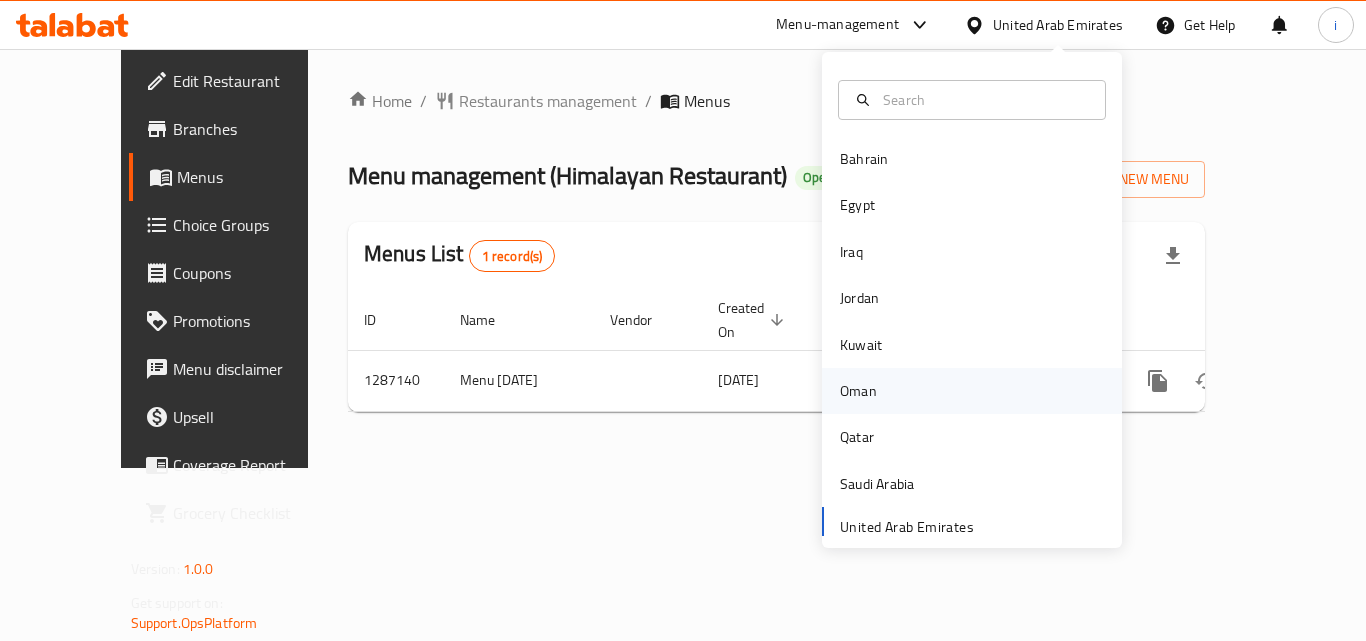 click on "Oman" at bounding box center (858, 391) 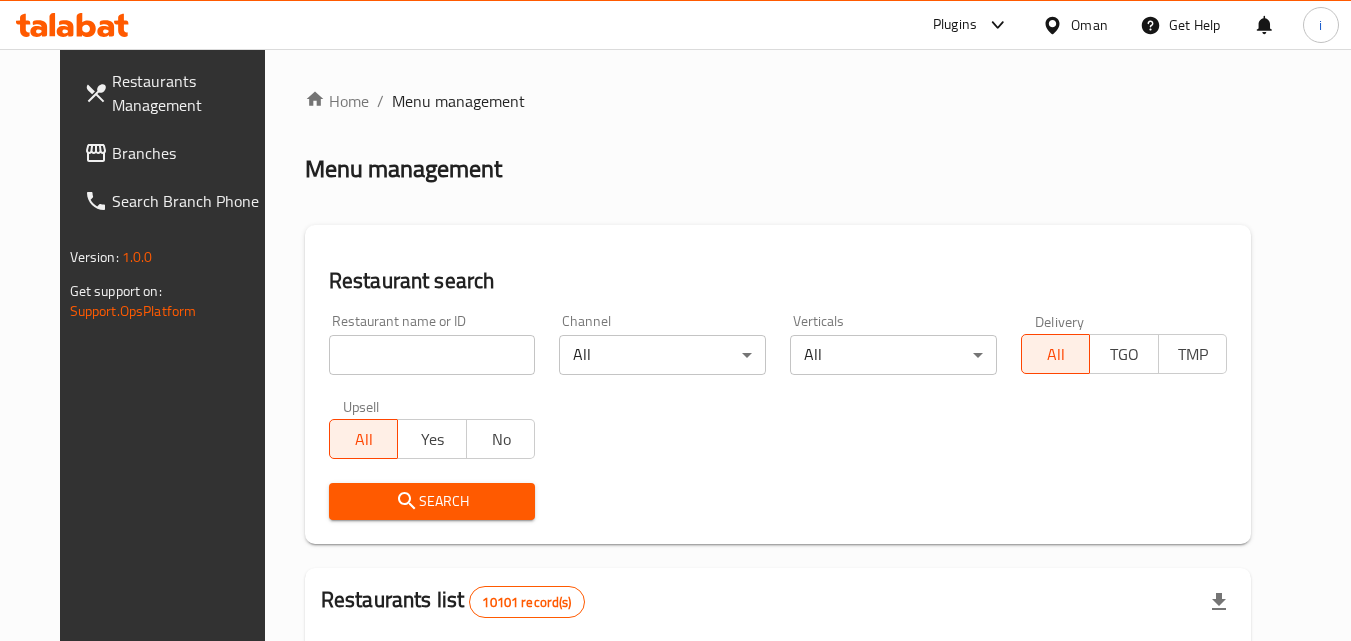 click on "Plugins" at bounding box center (955, 25) 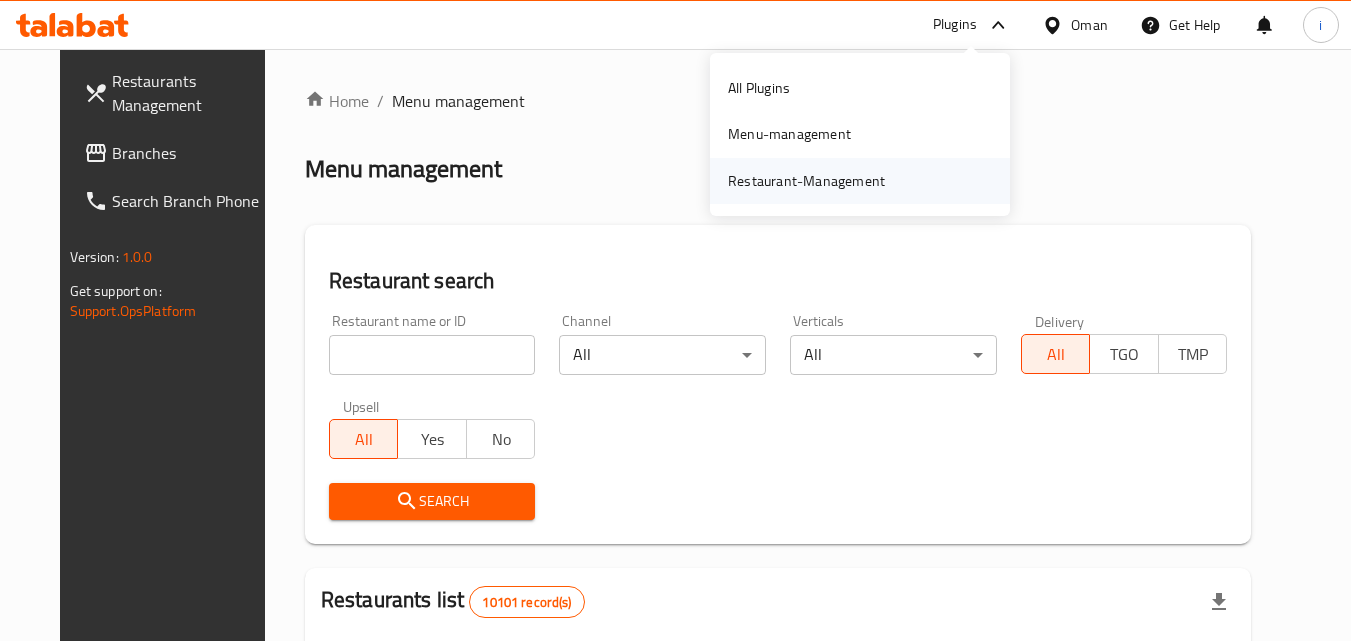 click on "Restaurant-Management" at bounding box center (806, 181) 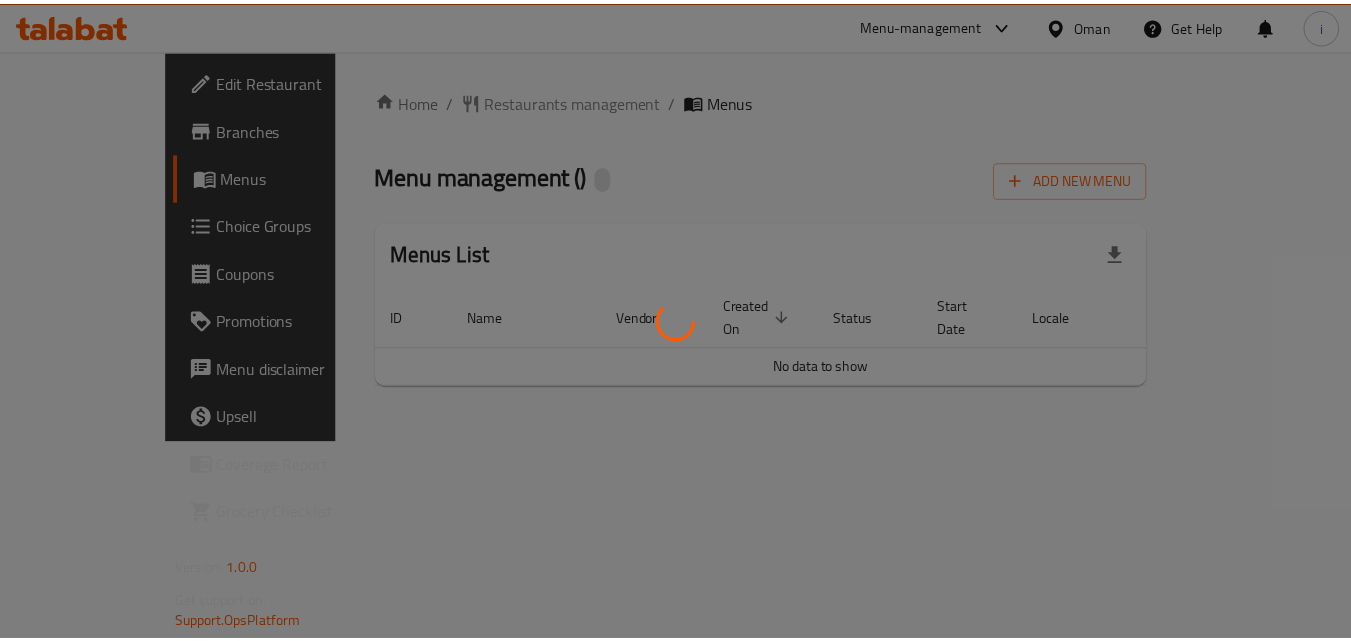 scroll, scrollTop: 0, scrollLeft: 0, axis: both 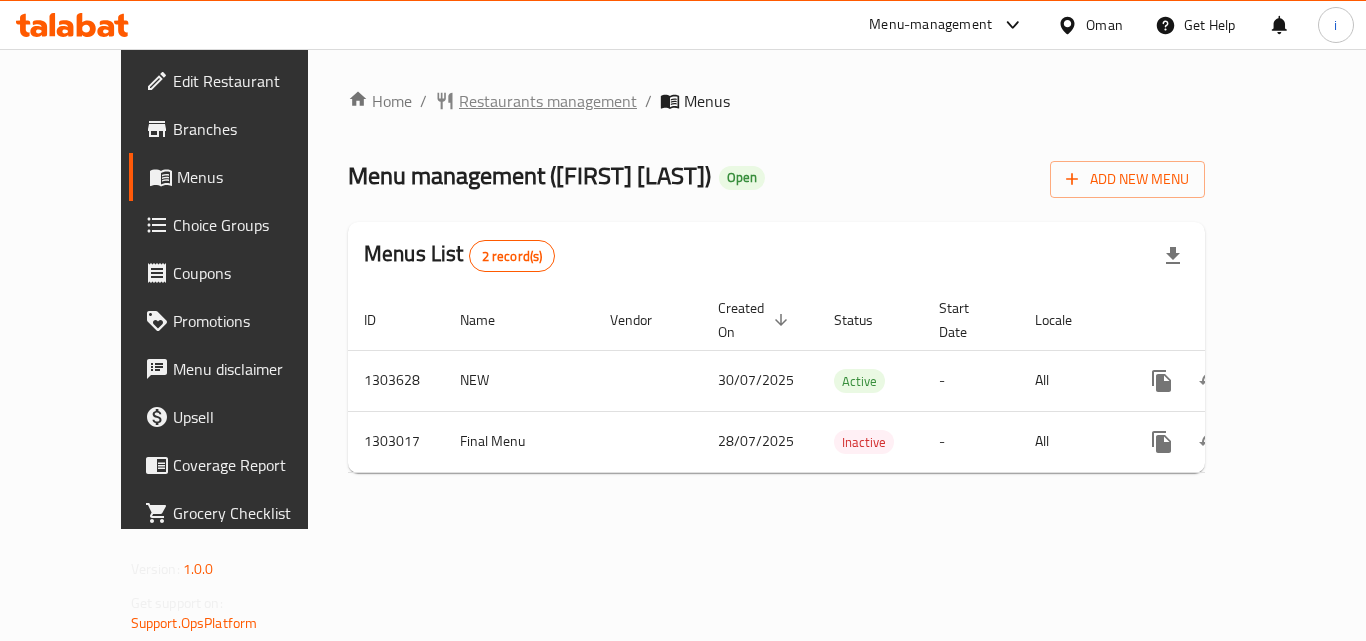 click on "Restaurants management" at bounding box center [548, 101] 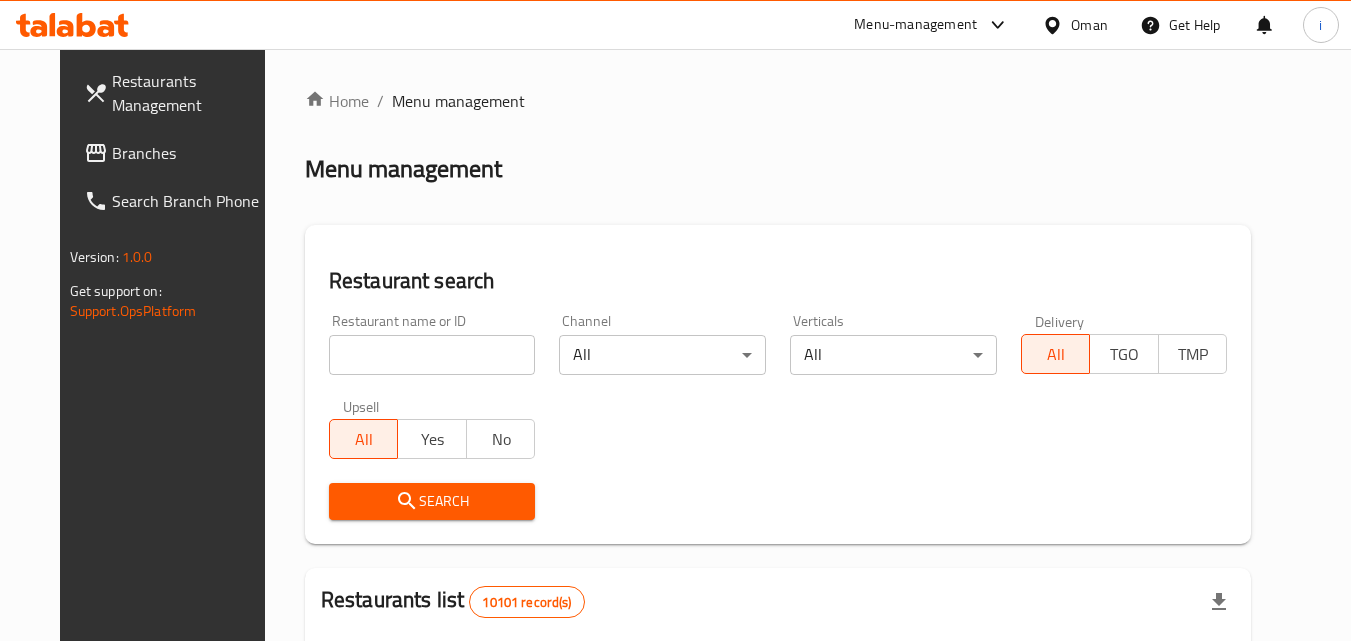 click at bounding box center (432, 355) 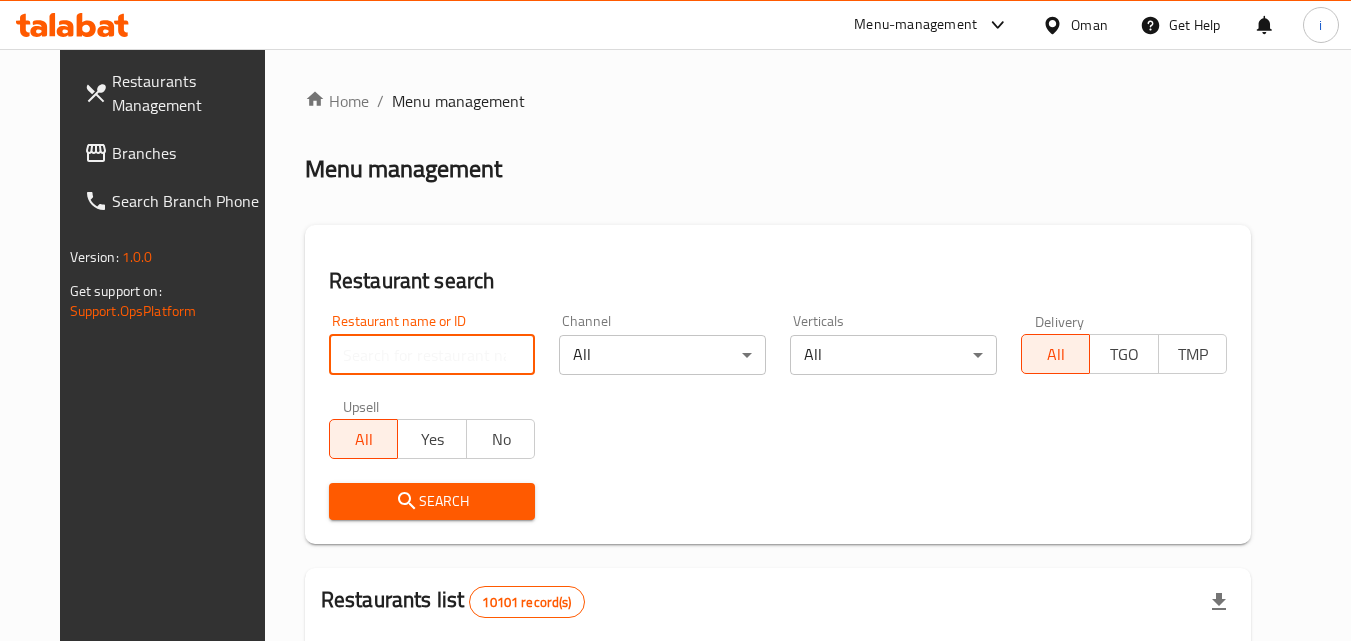 paste on "702638" 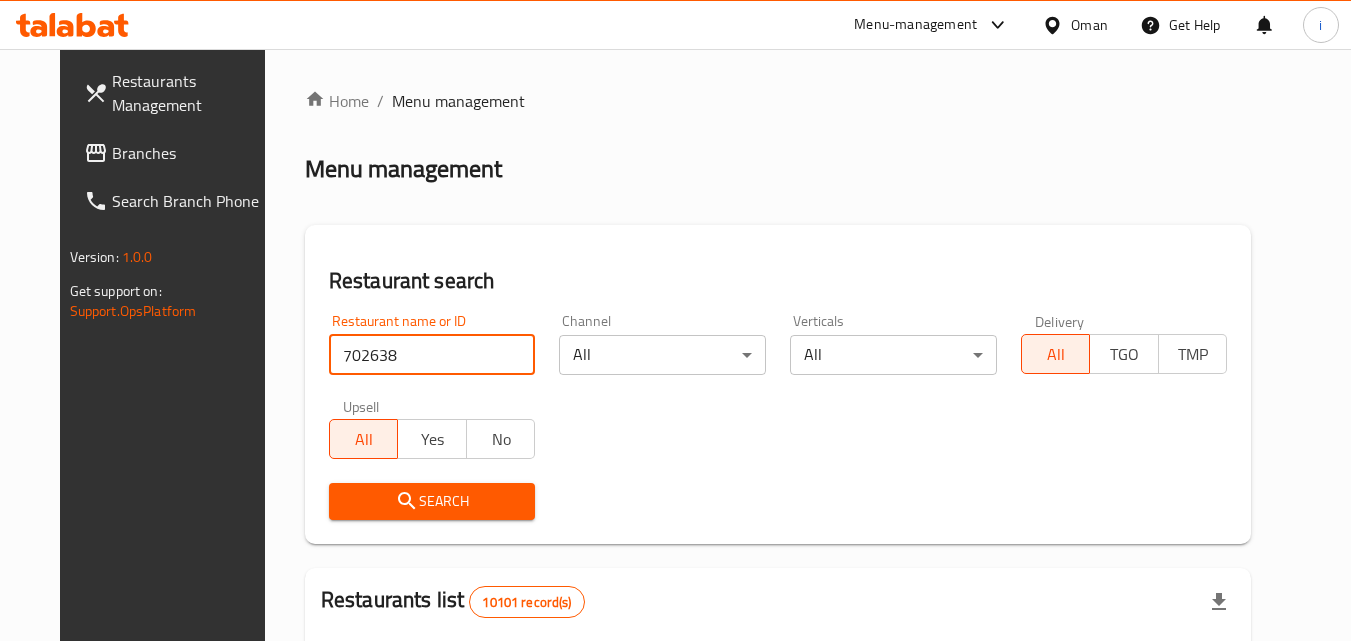 type on "702638" 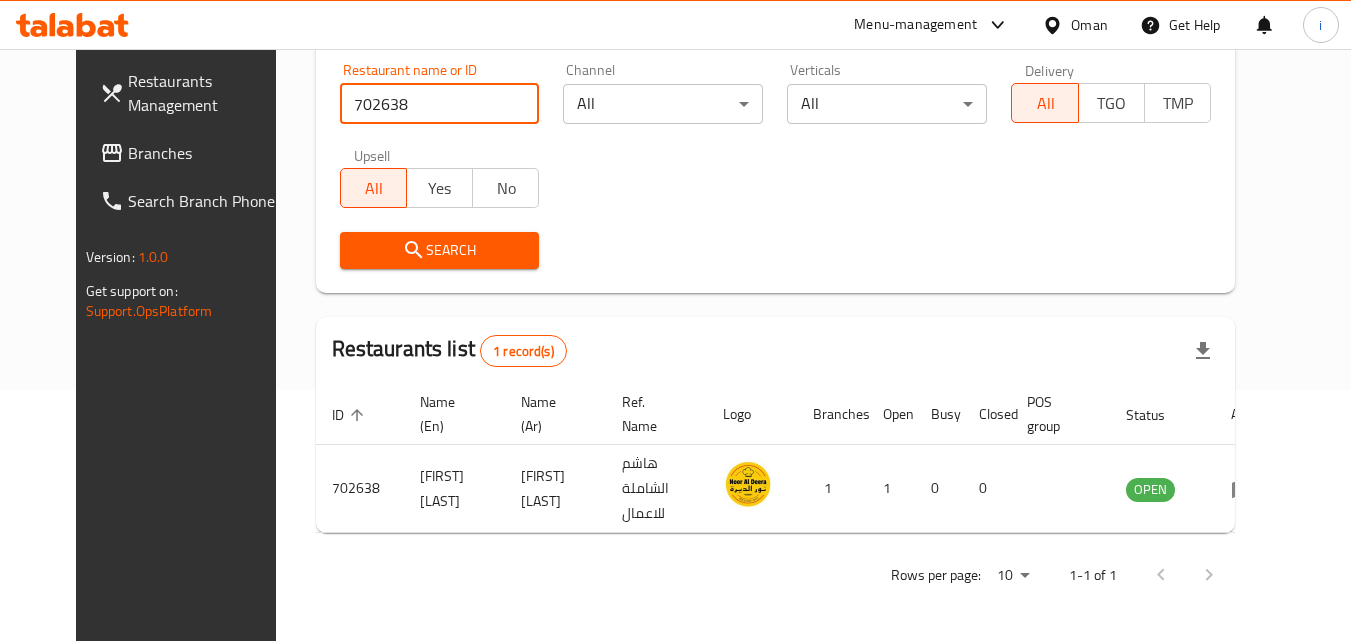 scroll, scrollTop: 234, scrollLeft: 0, axis: vertical 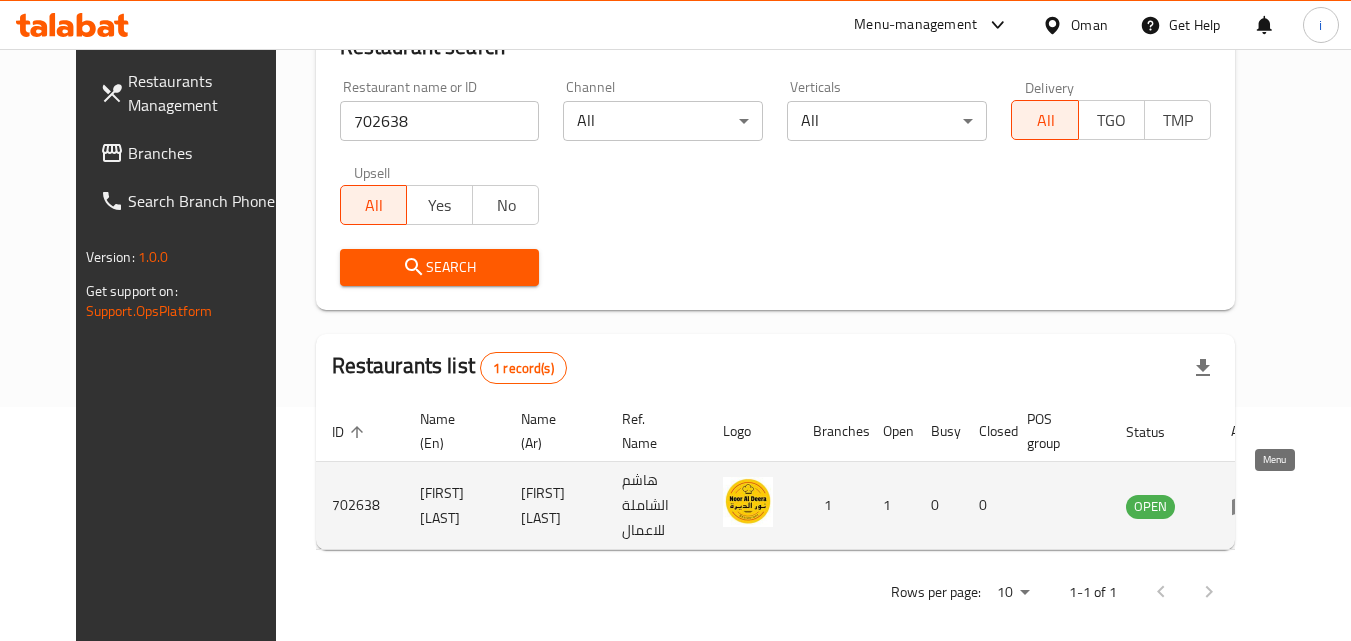 click 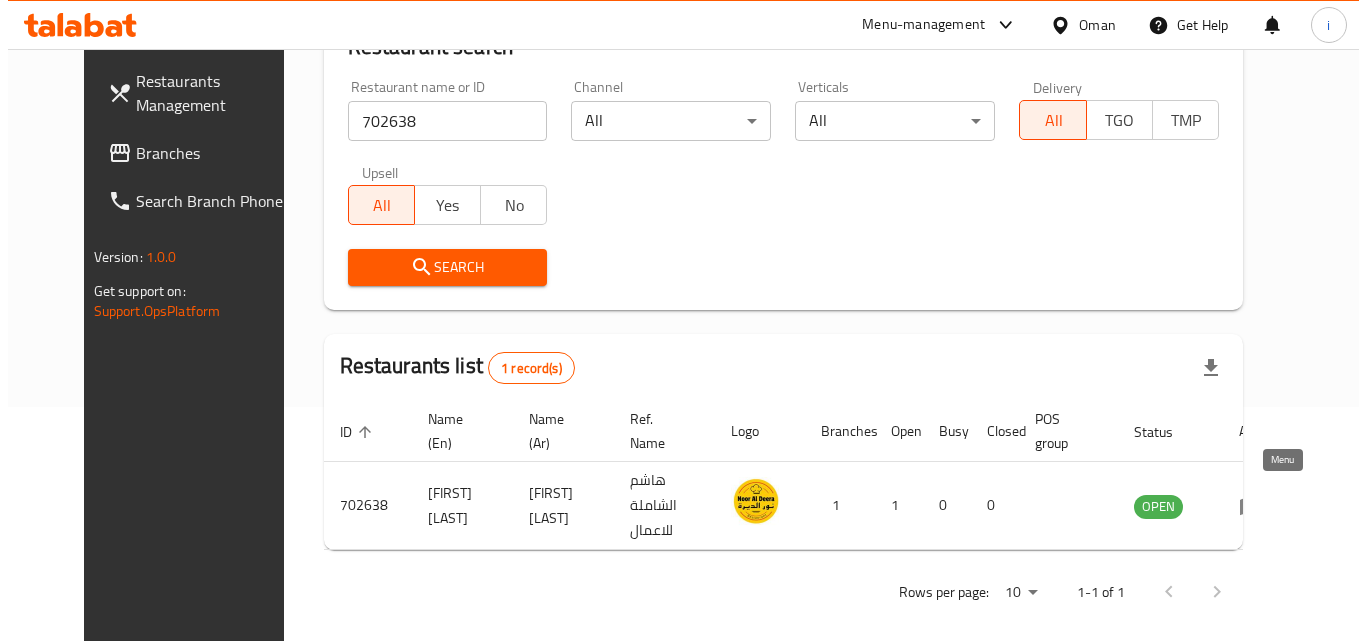 scroll, scrollTop: 0, scrollLeft: 0, axis: both 